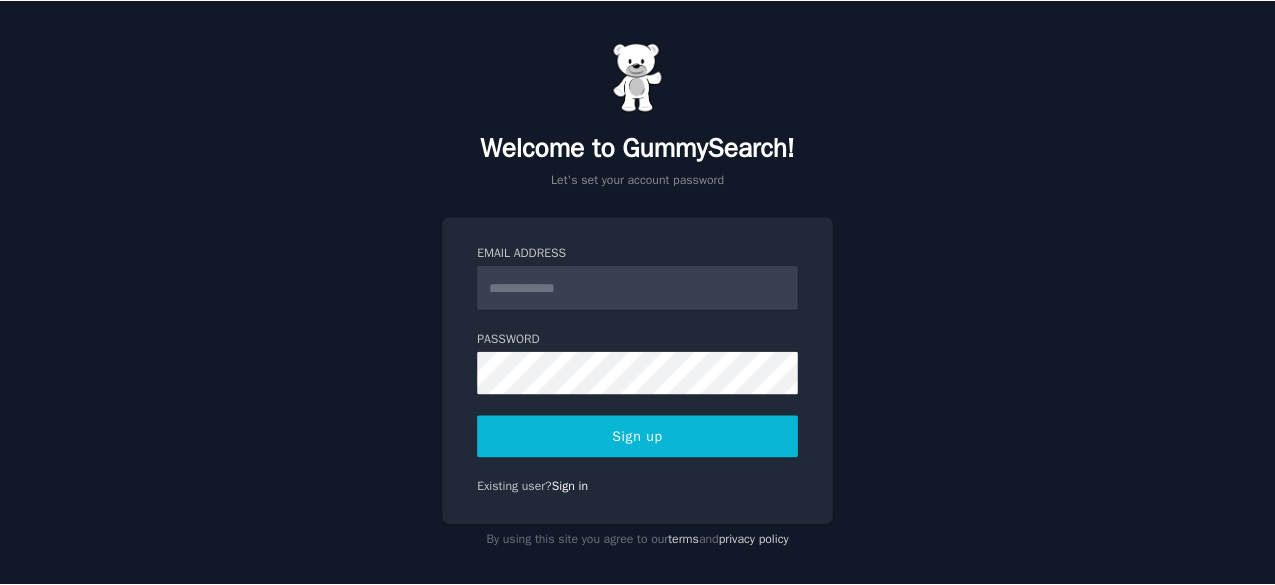 scroll, scrollTop: 0, scrollLeft: 0, axis: both 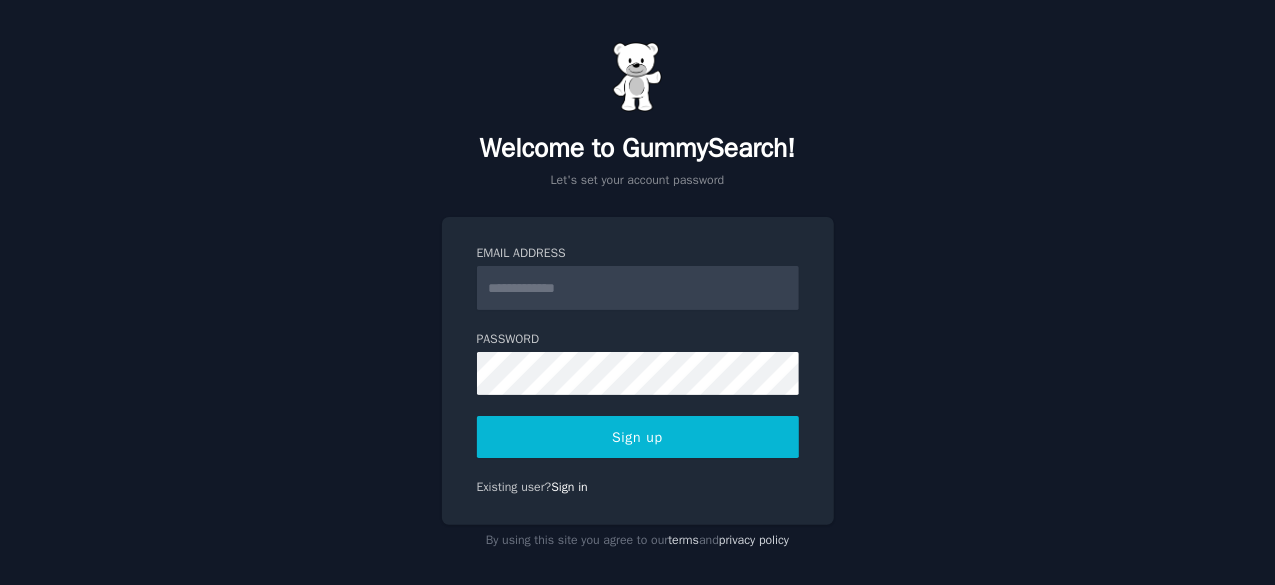 click on "Email Address" at bounding box center (638, 288) 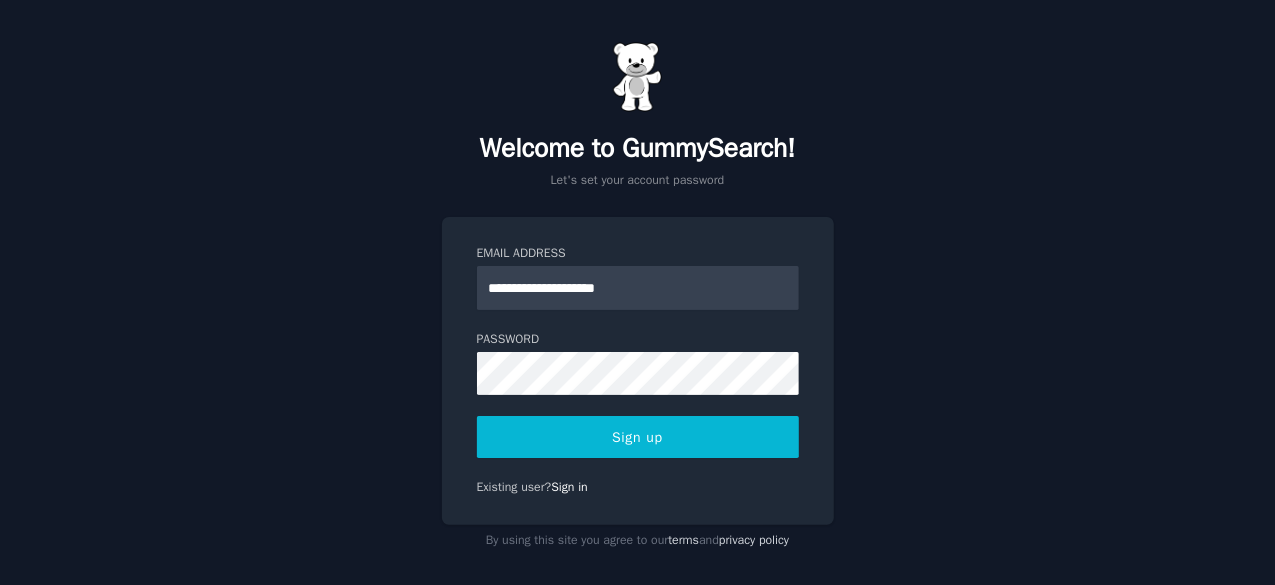 type on "**********" 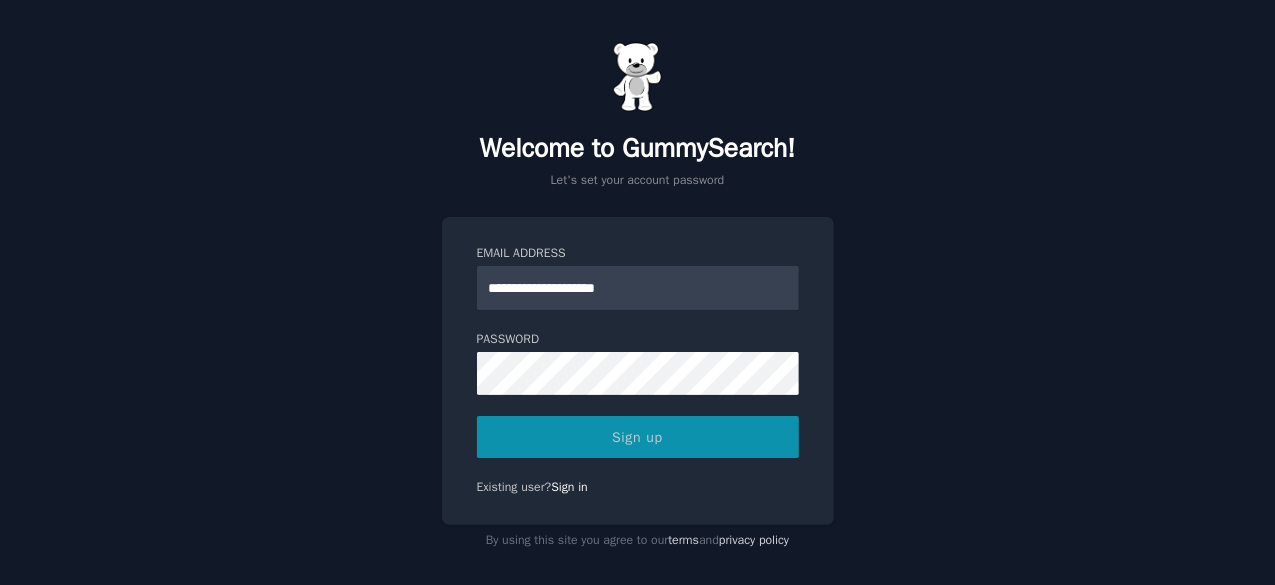 click on "Sign up" at bounding box center (638, 437) 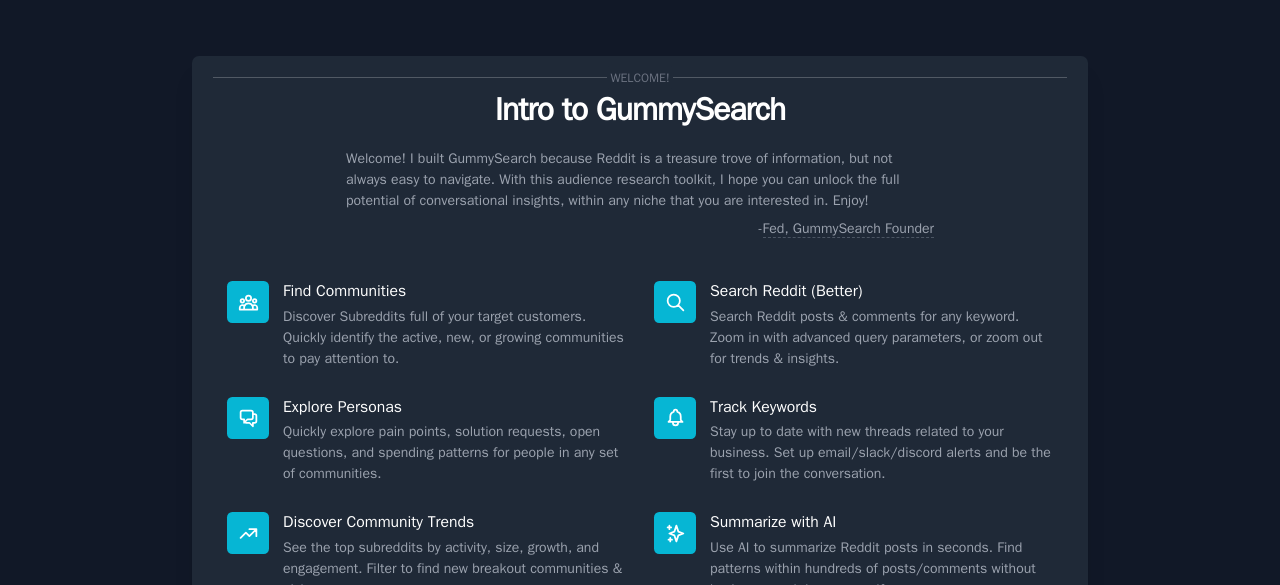 scroll, scrollTop: 0, scrollLeft: 0, axis: both 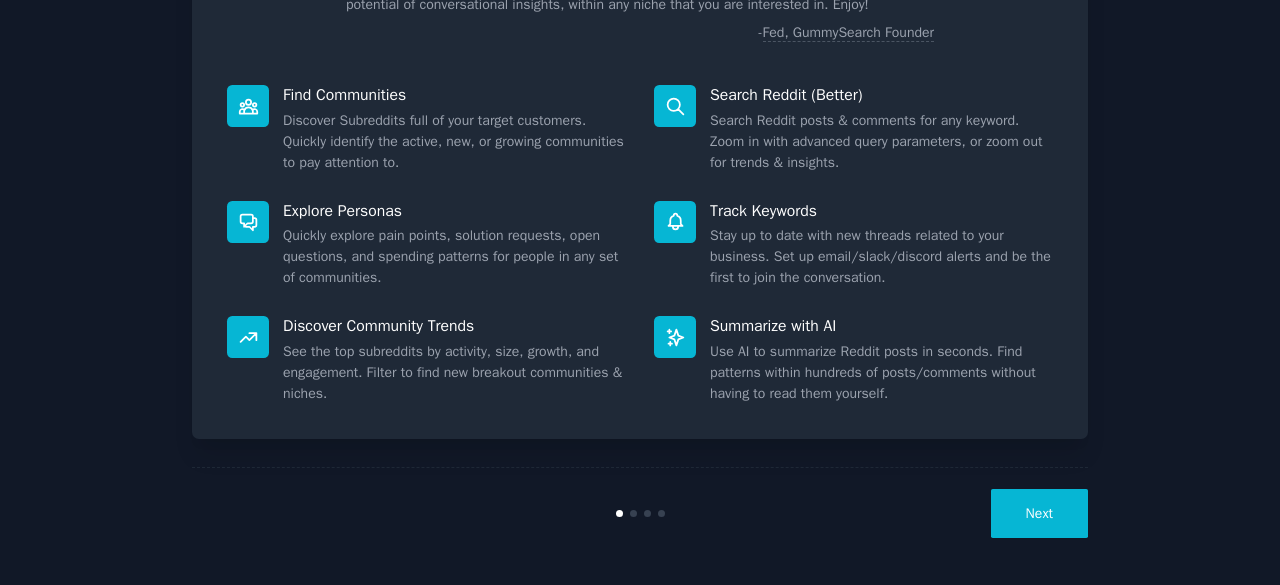 click on "Use AI to summarize Reddit posts in seconds. Find patterns within hundreds of posts/comments without having to read them yourself." at bounding box center [881, 372] 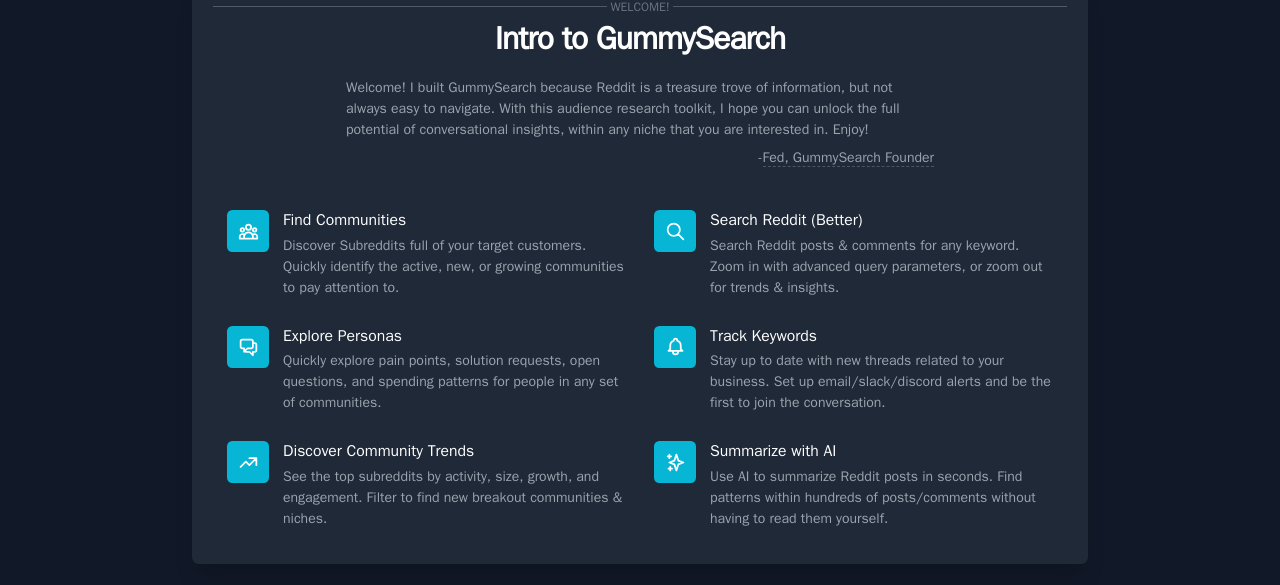 scroll, scrollTop: 0, scrollLeft: 0, axis: both 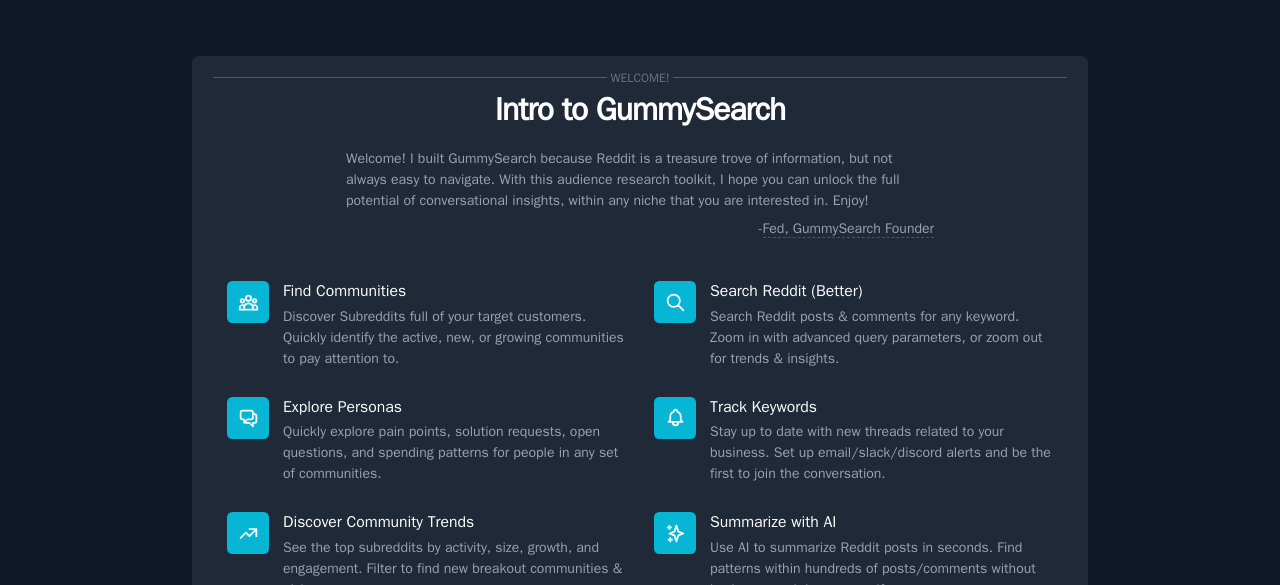 click on "Find Communities Discover Subreddits full of your target customers. Quickly identify the active, new, or growing communities to pay attention to." at bounding box center [426, 325] 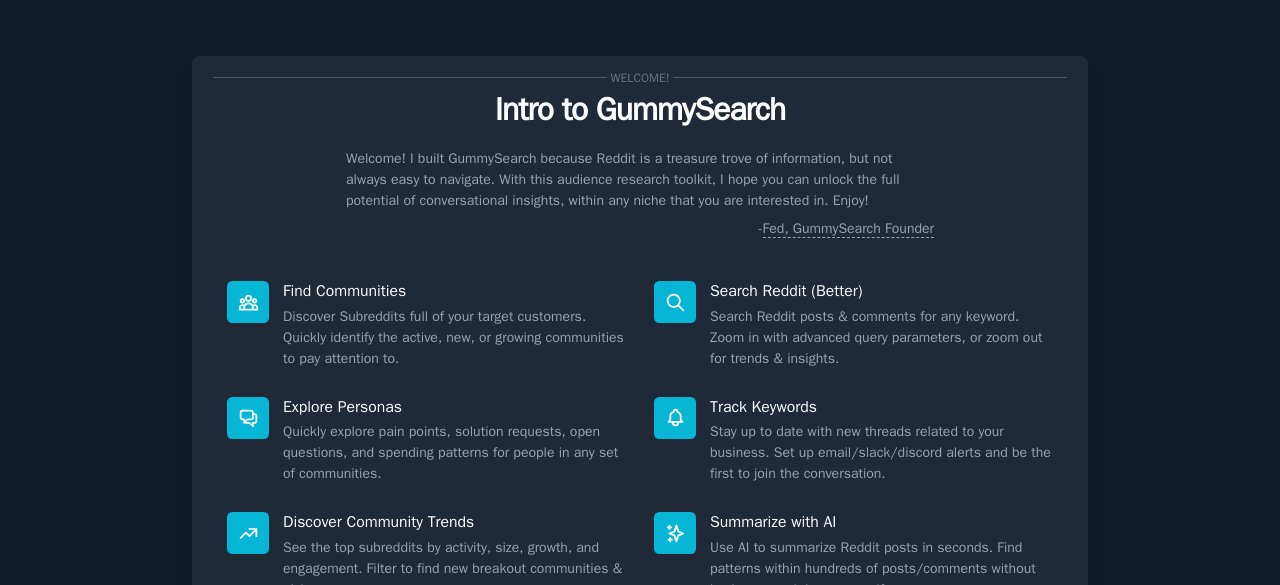click on "Fed, GummySearch Founder" at bounding box center (848, 229) 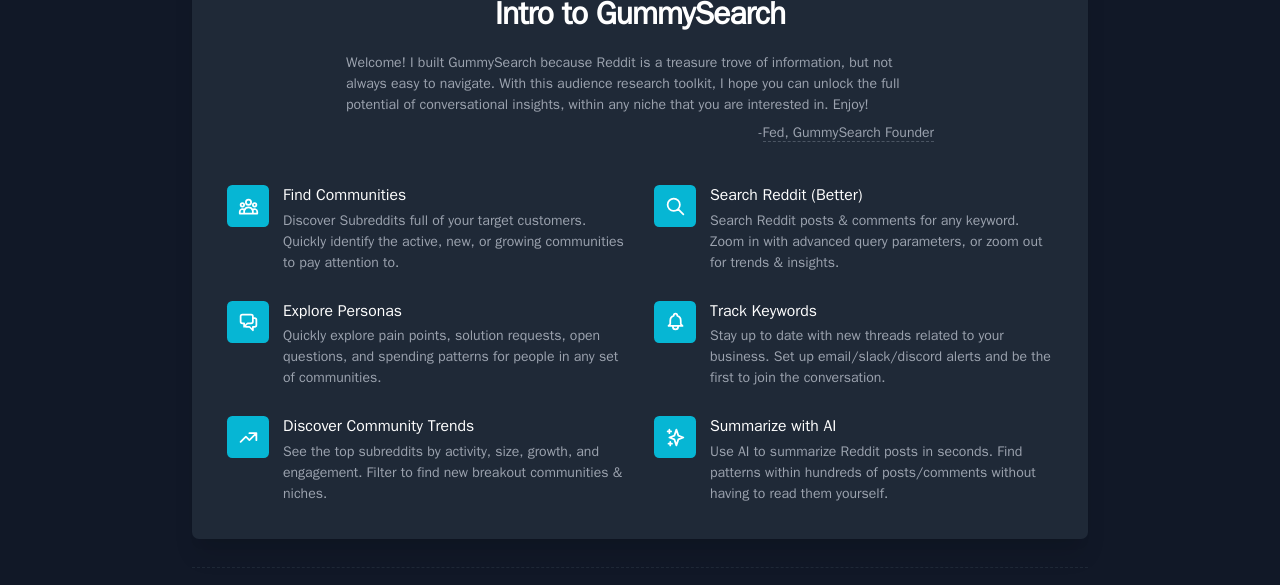 click on "Welcome! Intro to GummySearch Welcome! I built GummySearch because Reddit is a treasure trove of information, but not always easy to navigate. With this audience research toolkit, I hope you can unlock the full potential of conversational insights, within any niche that you are interested in. Enjoy! -  Fed, GummySearch Founder Find Communities Discover Subreddits full of your target customers. Quickly identify the active, new, or growing communities to pay attention to. Search Reddit (Better) Search Reddit posts & comments for any keyword. Zoom in with advanced query parameters, or zoom out for trends & insights. Explore Personas Quickly explore pain points, solution requests, open questions, and spending patterns for people in any set of communities. Track Keywords Stay up to date with new threads related to your business. Set up email/slack/discord alerts and be the first to join the conversation. Discover Community Trends Summarize with AI" at bounding box center [640, 249] 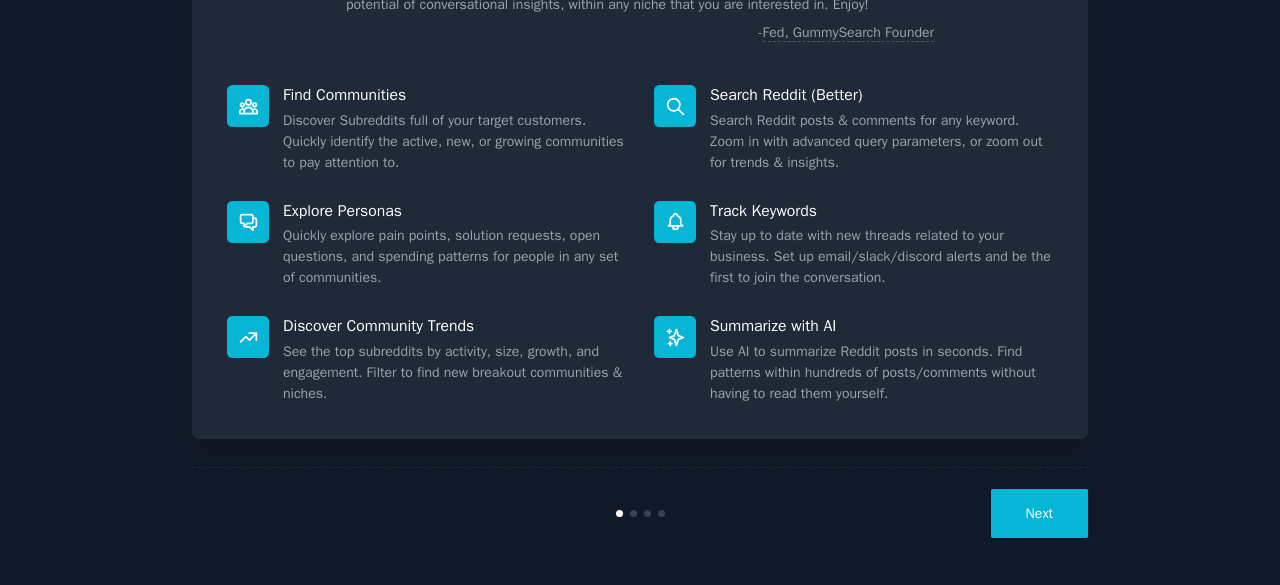 click on "Next" at bounding box center (1039, 513) 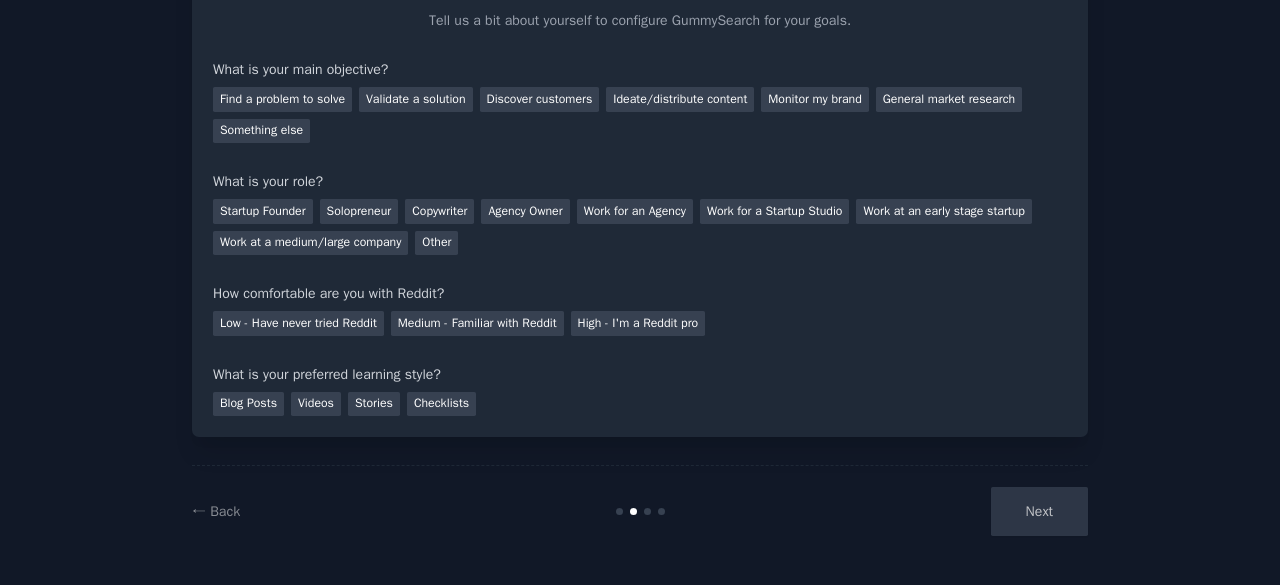 scroll, scrollTop: 130, scrollLeft: 0, axis: vertical 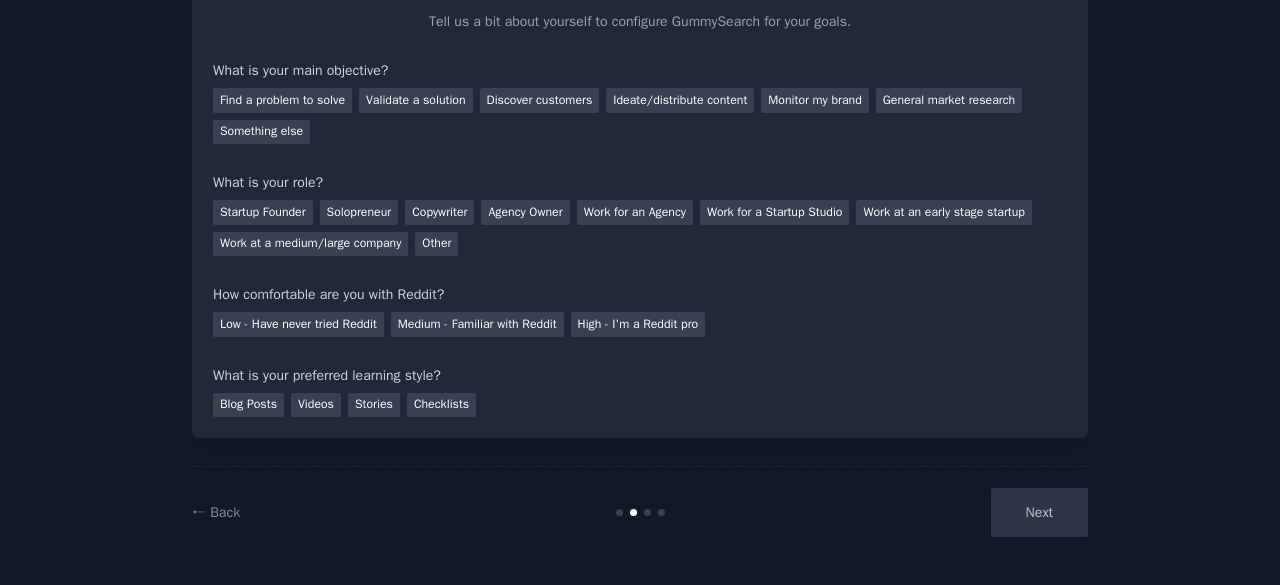 click on "Next" at bounding box center (938, 512) 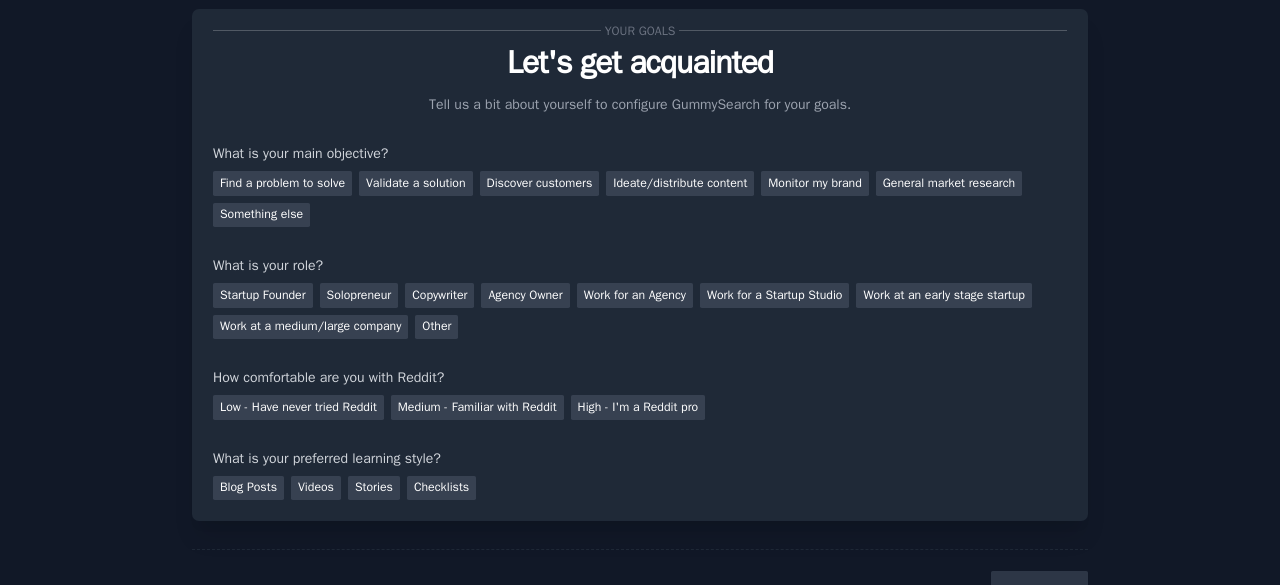 scroll, scrollTop: 0, scrollLeft: 0, axis: both 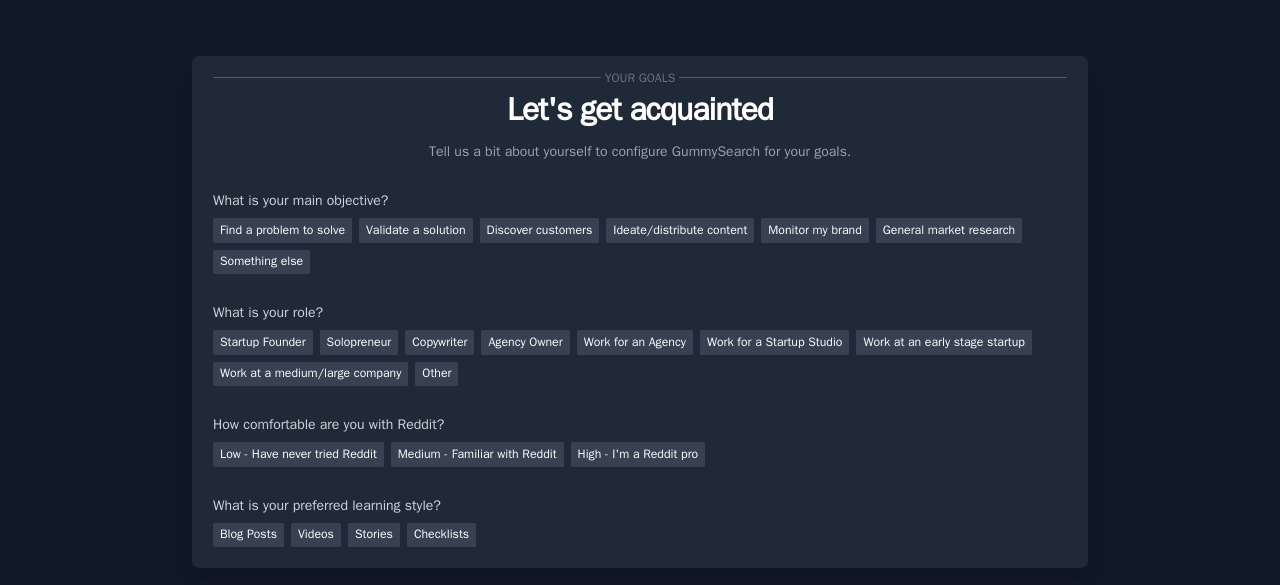 click on "Find a problem to solve Validate a solution Discover customers Ideate/distribute content Monitor my brand General market research Something else" at bounding box center (640, 242) 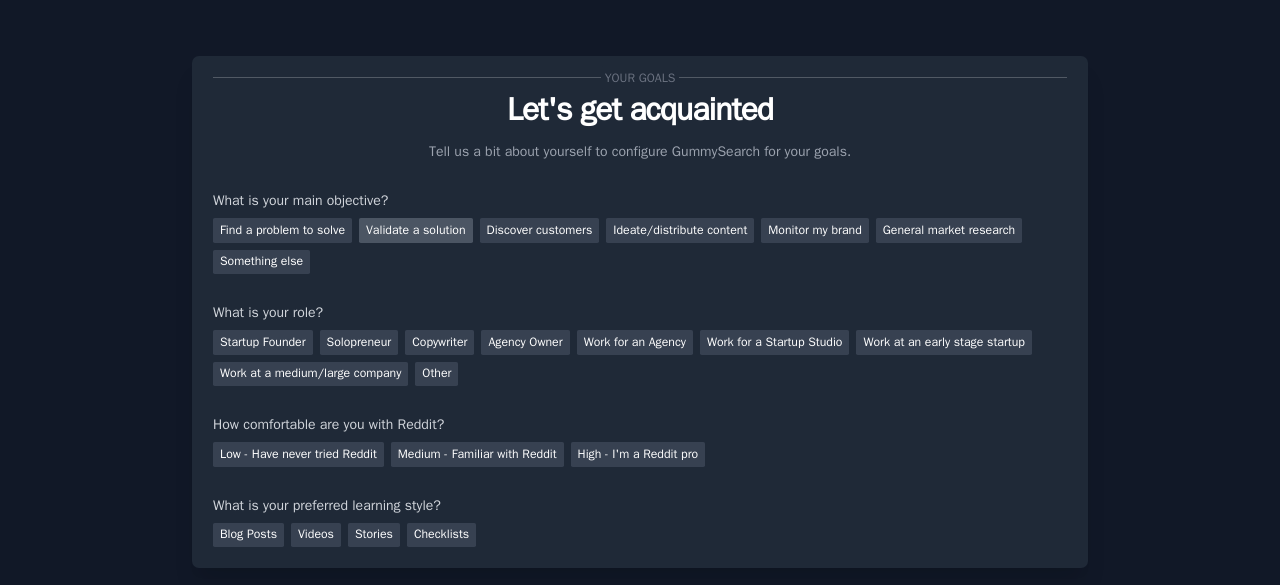 click on "Validate a solution" at bounding box center [416, 230] 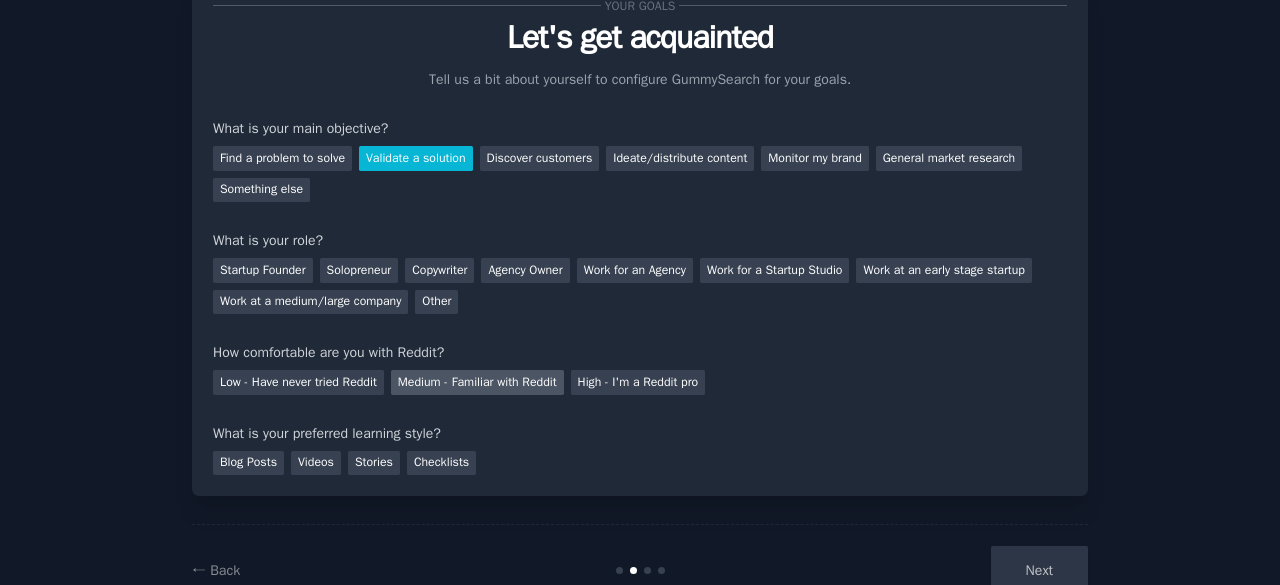 scroll, scrollTop: 130, scrollLeft: 0, axis: vertical 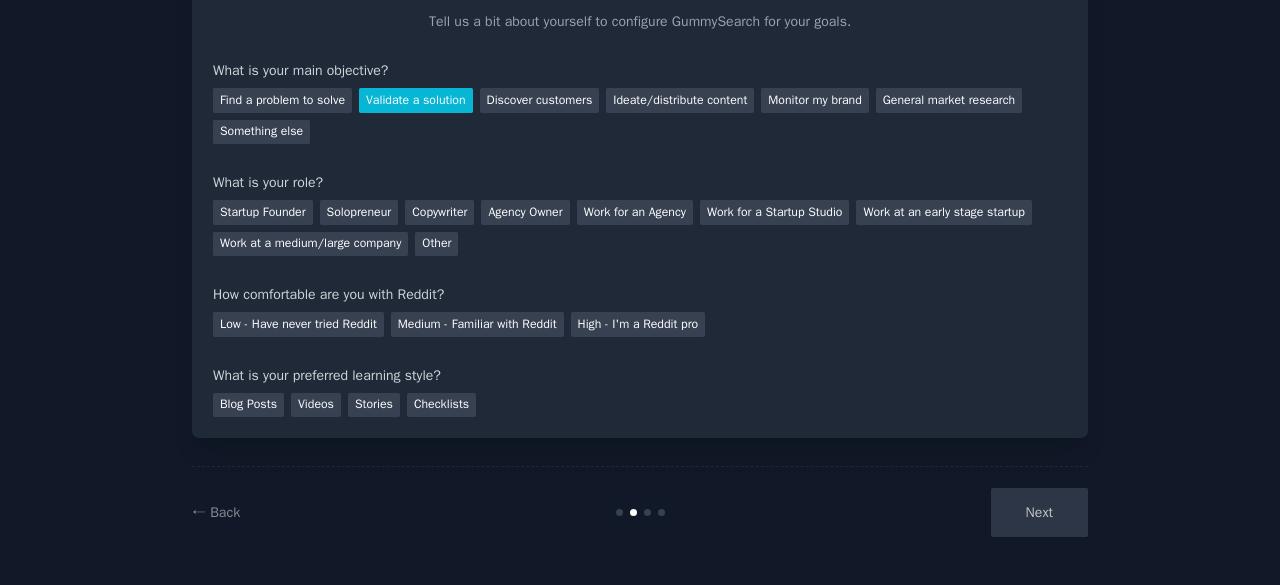 click on "Next" at bounding box center (938, 512) 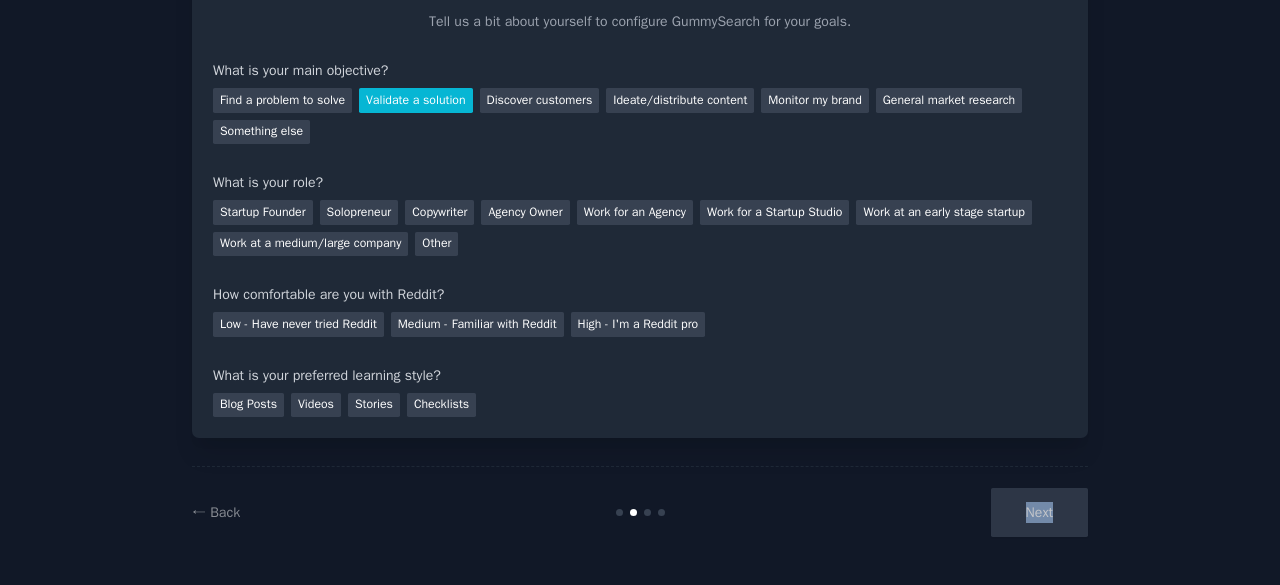 click on "Next" at bounding box center (938, 512) 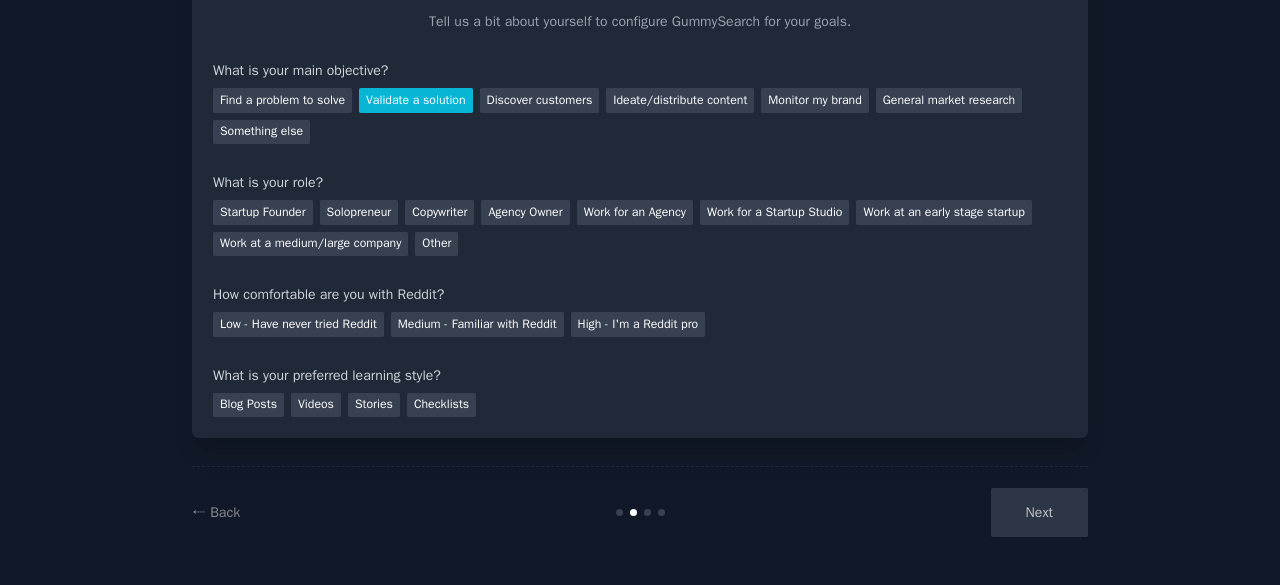 click at bounding box center [647, 512] 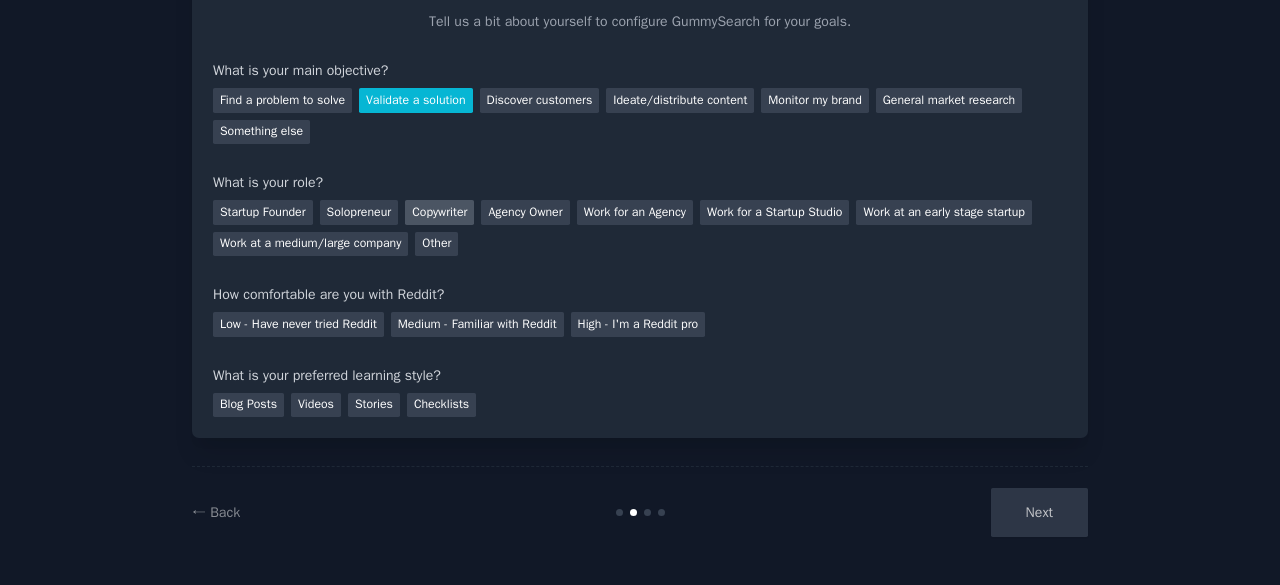 click on "Copywriter" at bounding box center [439, 212] 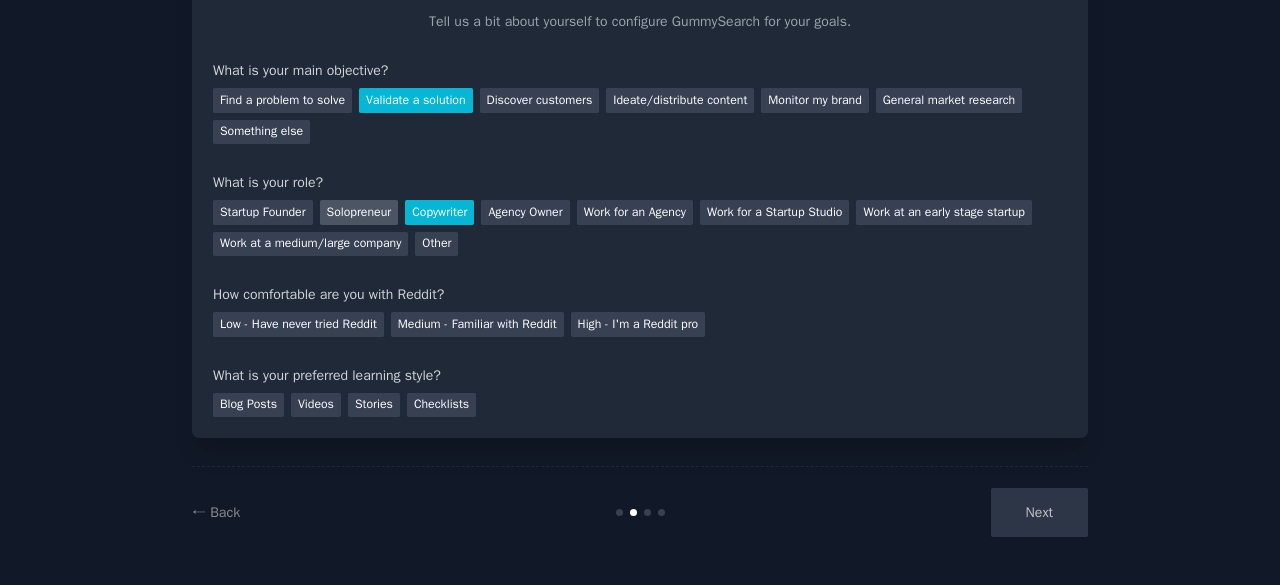 click on "Solopreneur" at bounding box center [359, 212] 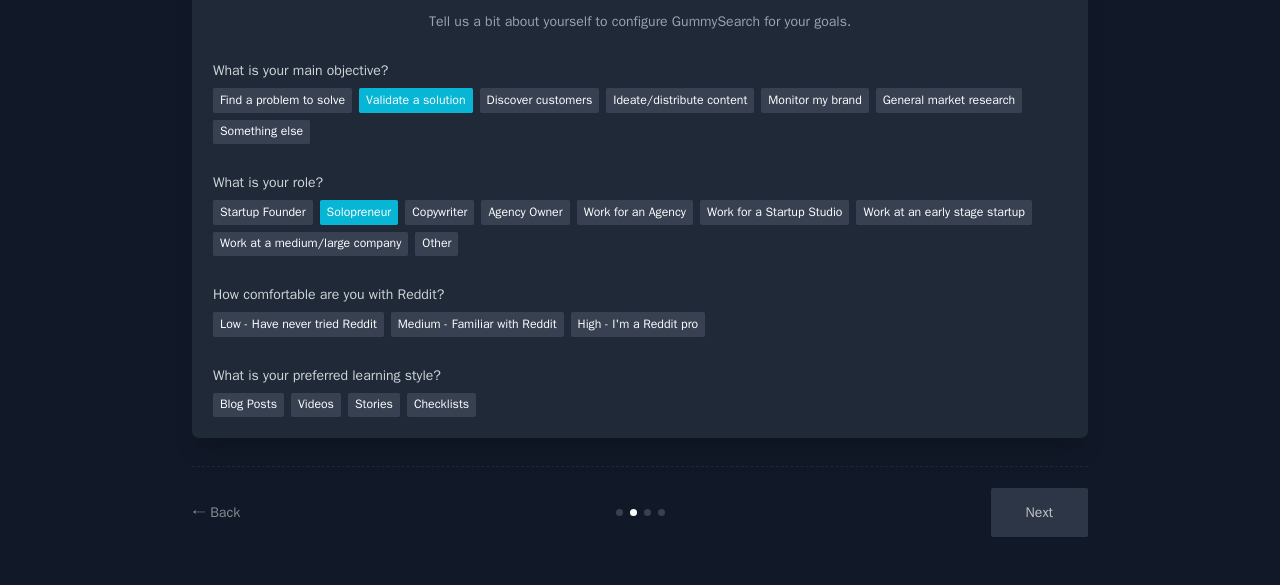 click on "Next" at bounding box center (938, 512) 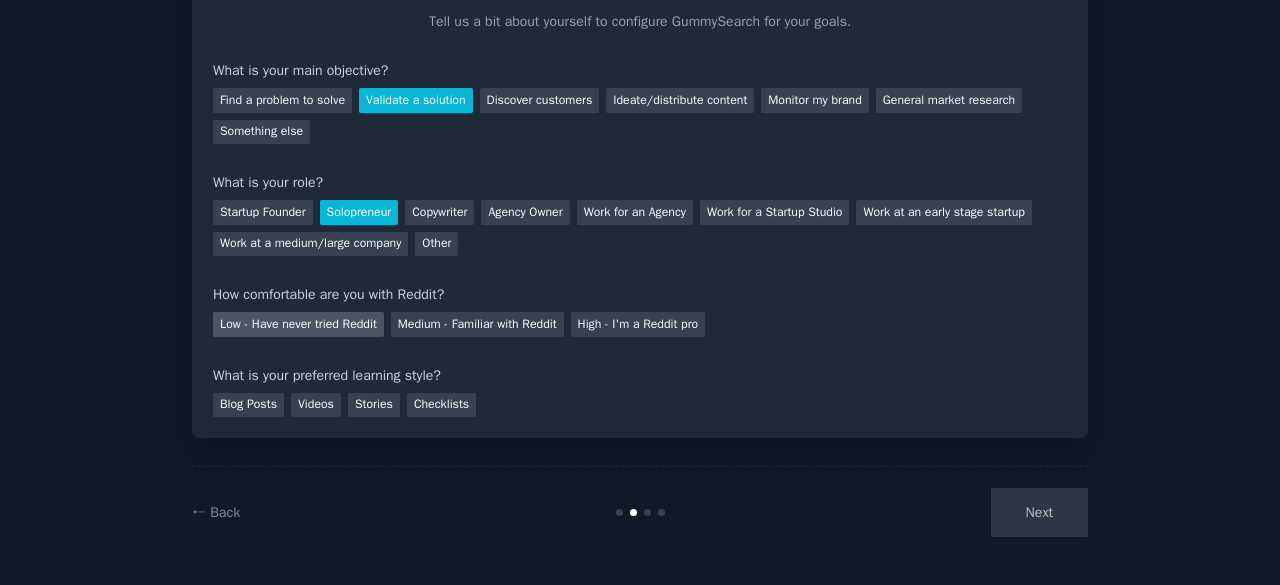 click on "Low - Have never tried Reddit" at bounding box center (298, 324) 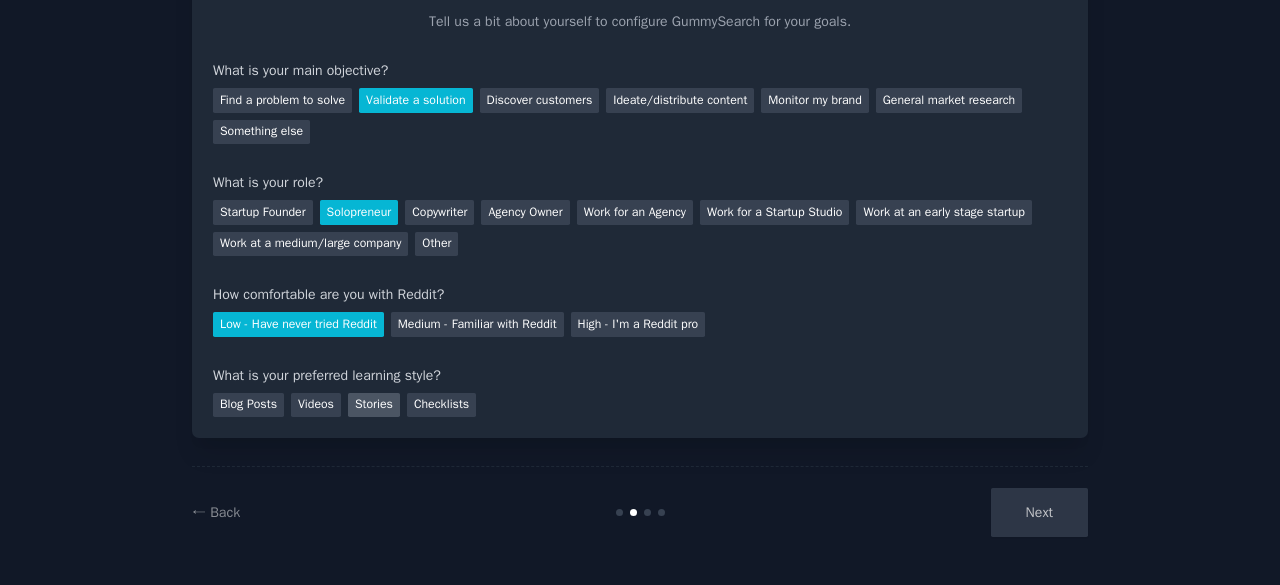 click on "Stories" at bounding box center (374, 405) 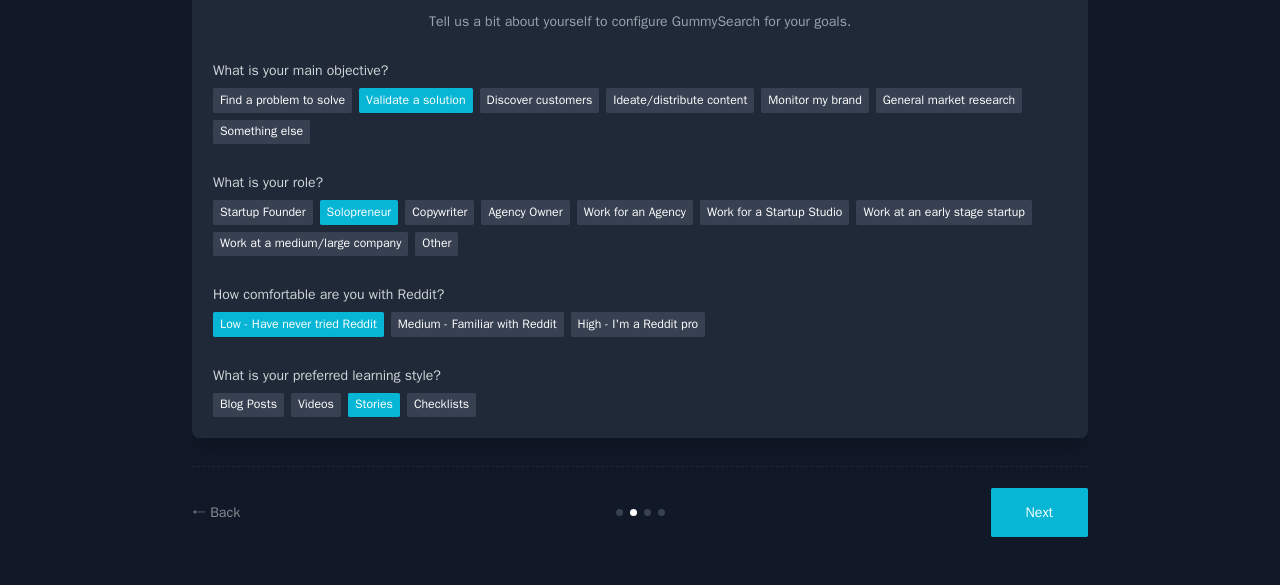 click on "Next" at bounding box center [1039, 512] 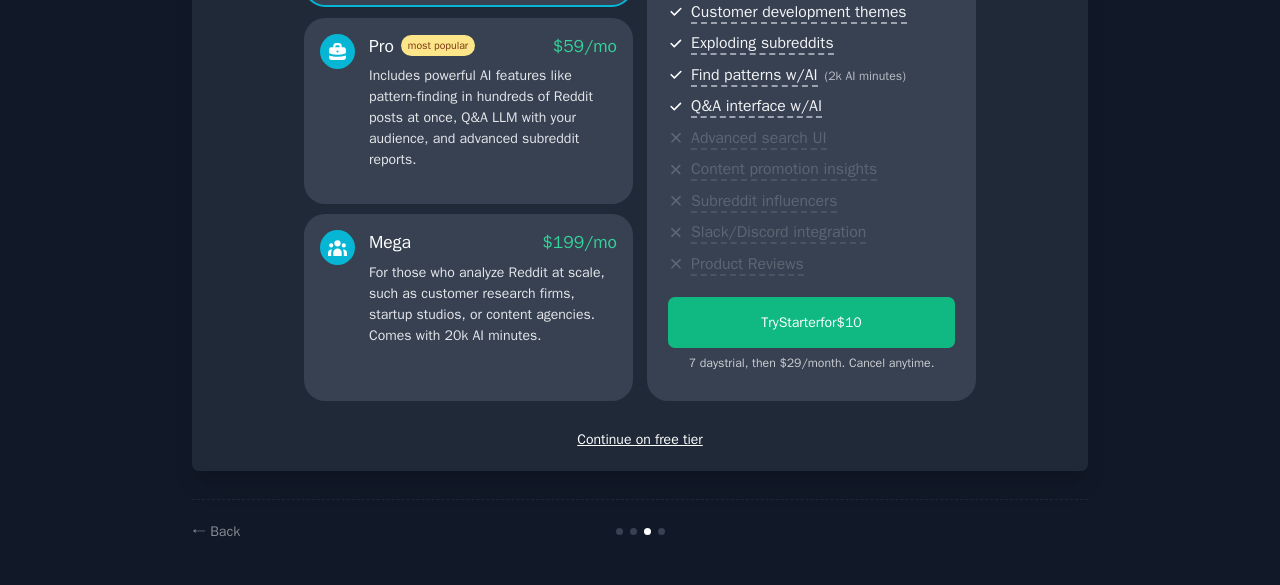 scroll, scrollTop: 362, scrollLeft: 0, axis: vertical 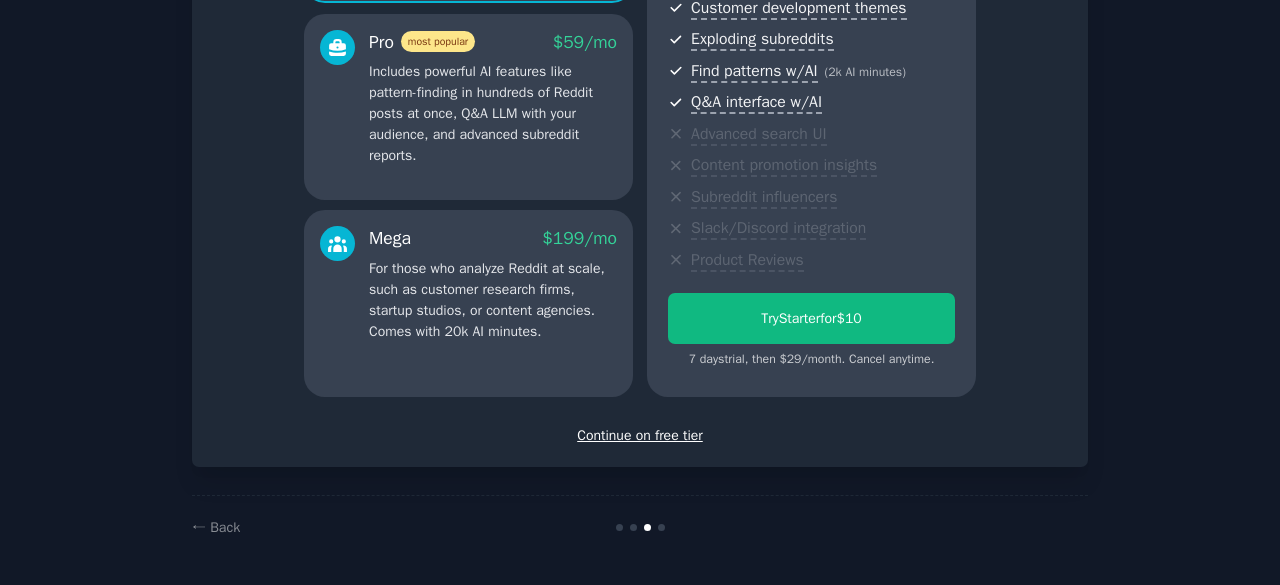 click on "Continue on free tier" at bounding box center [640, 435] 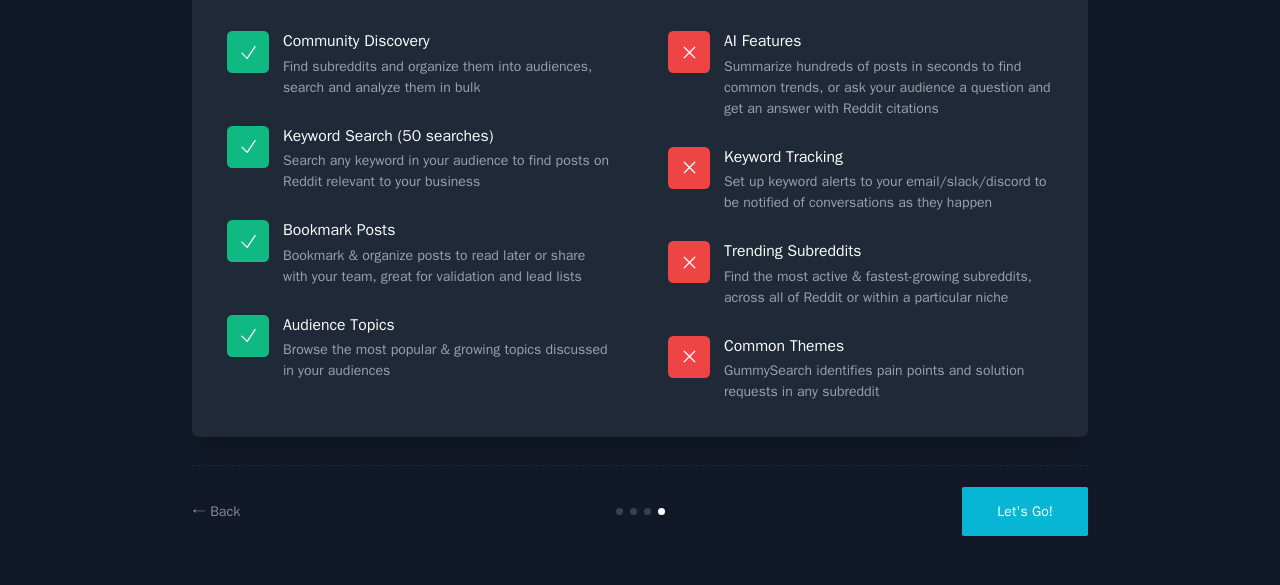 scroll, scrollTop: 193, scrollLeft: 0, axis: vertical 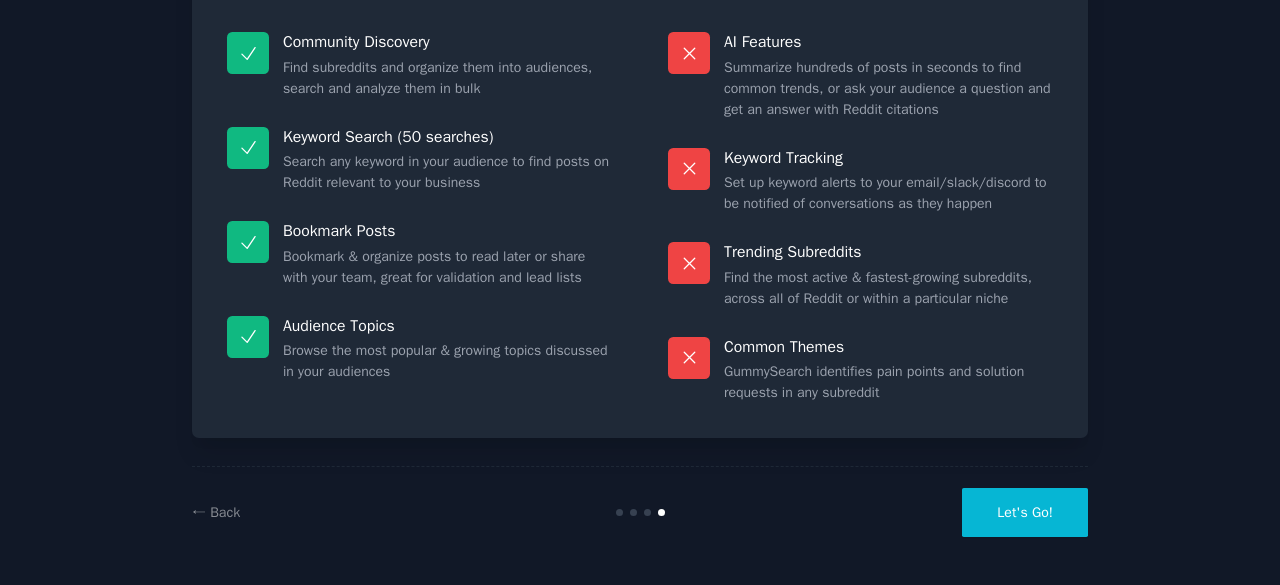 click on "Let's Go!" at bounding box center (1025, 512) 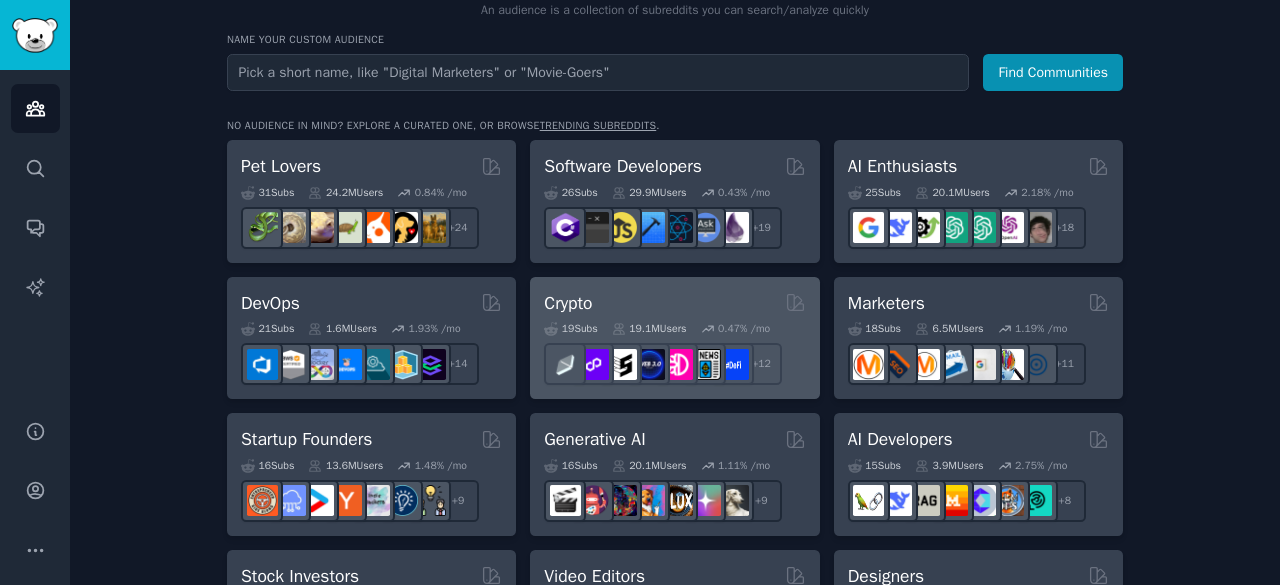 scroll, scrollTop: 0, scrollLeft: 0, axis: both 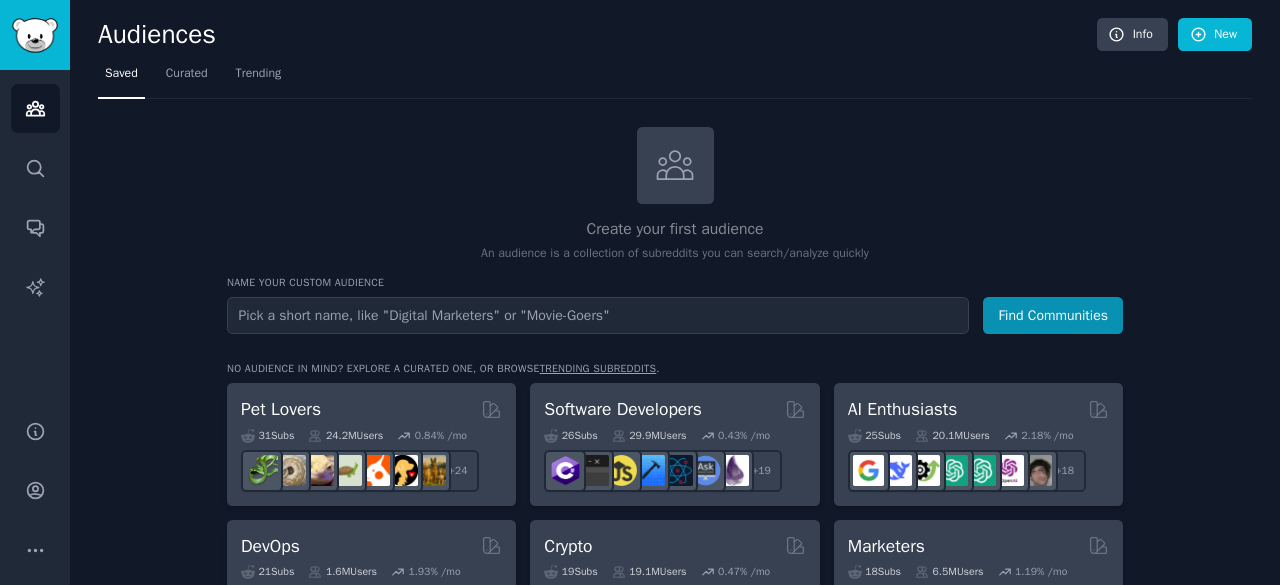 click at bounding box center (598, 315) 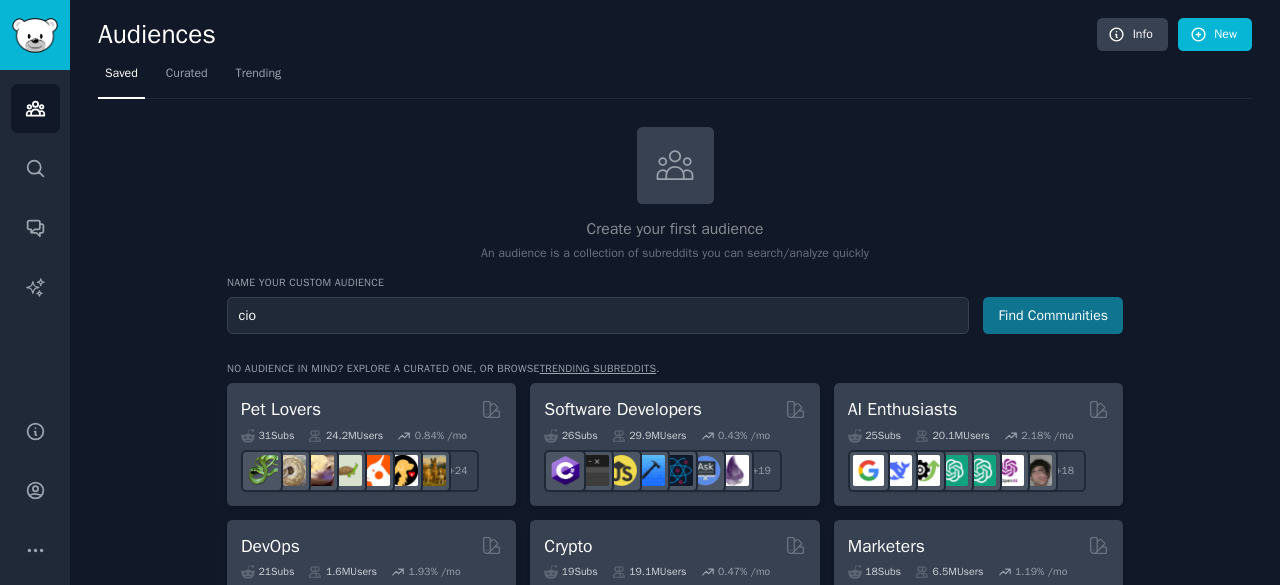 type on "cio" 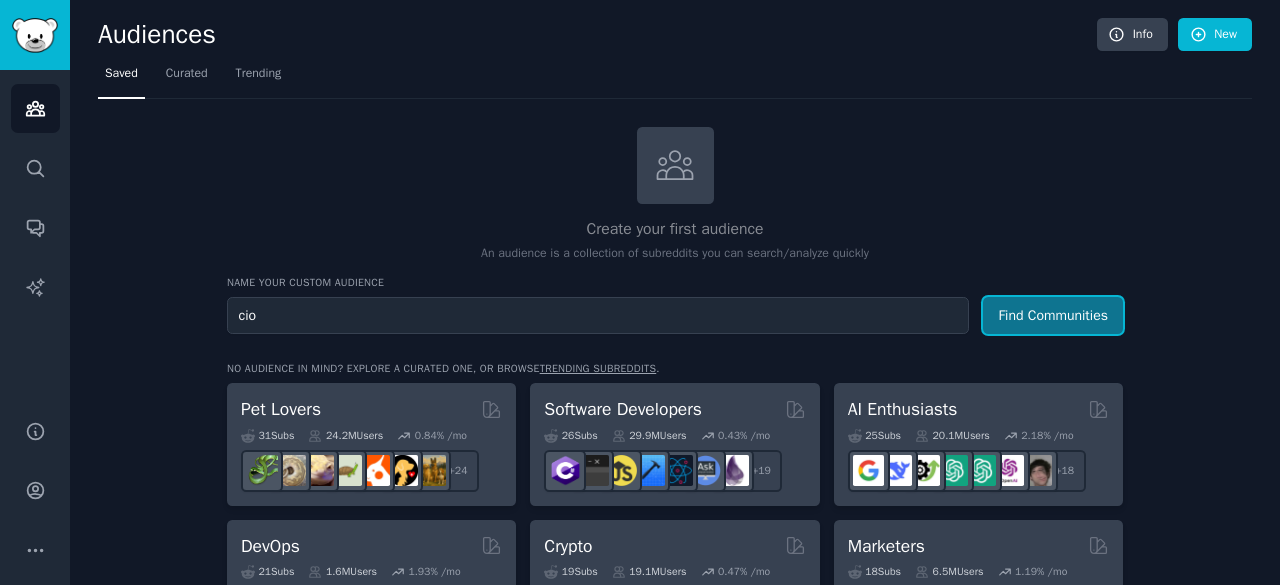 click on "Find Communities" at bounding box center (1053, 315) 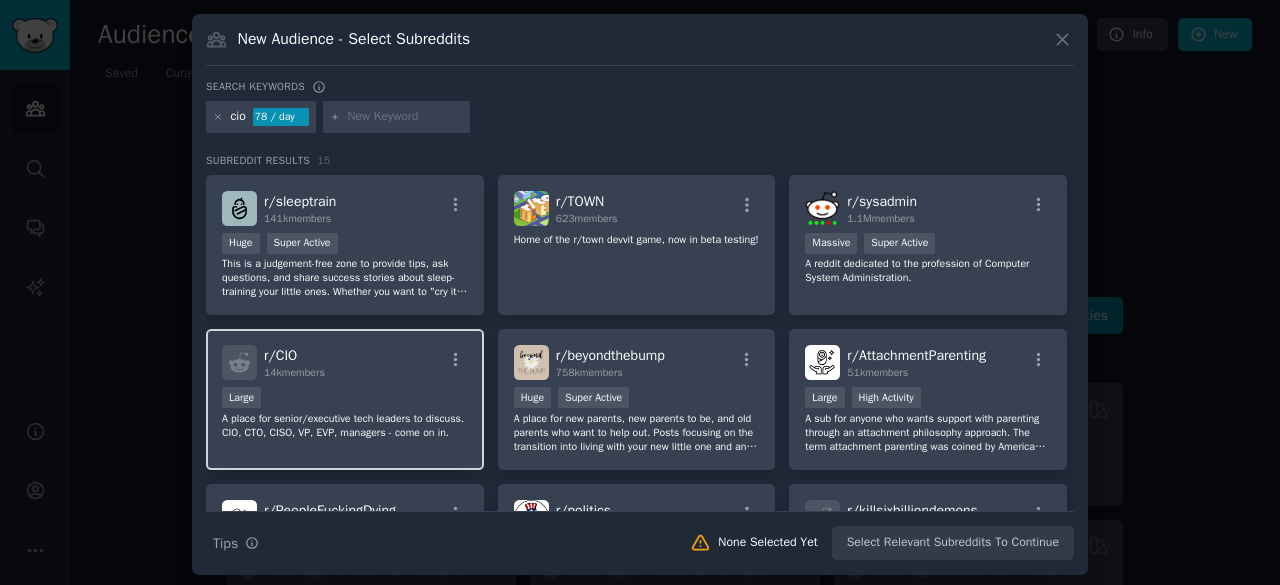 click on "r/ CIO" at bounding box center (280, 355) 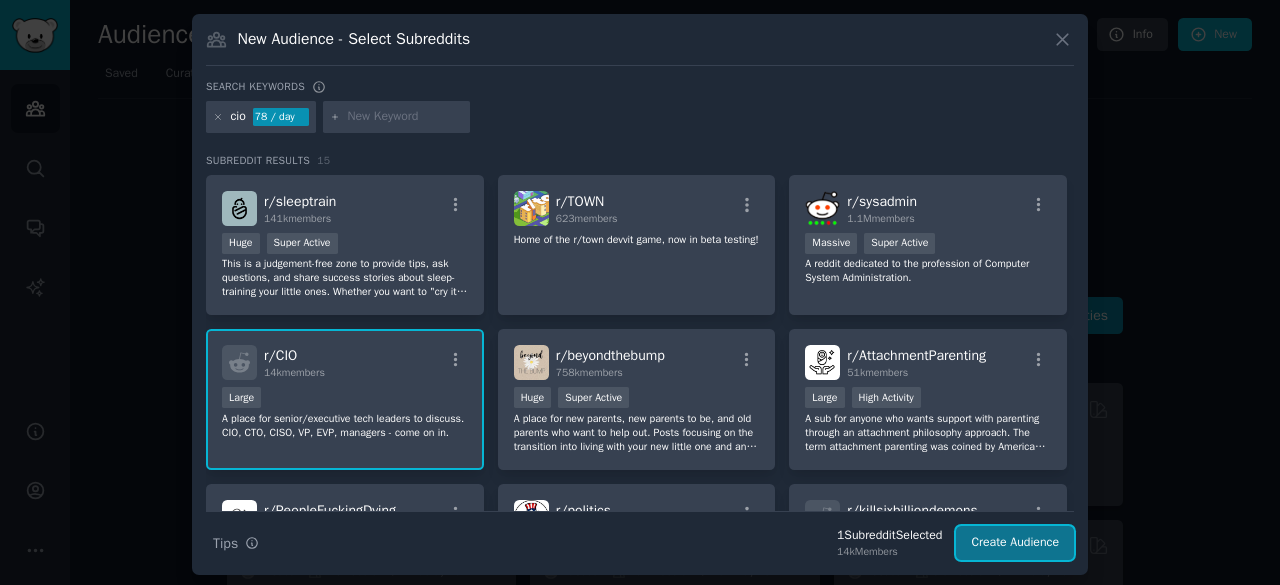 click on "Create Audience" at bounding box center [1015, 543] 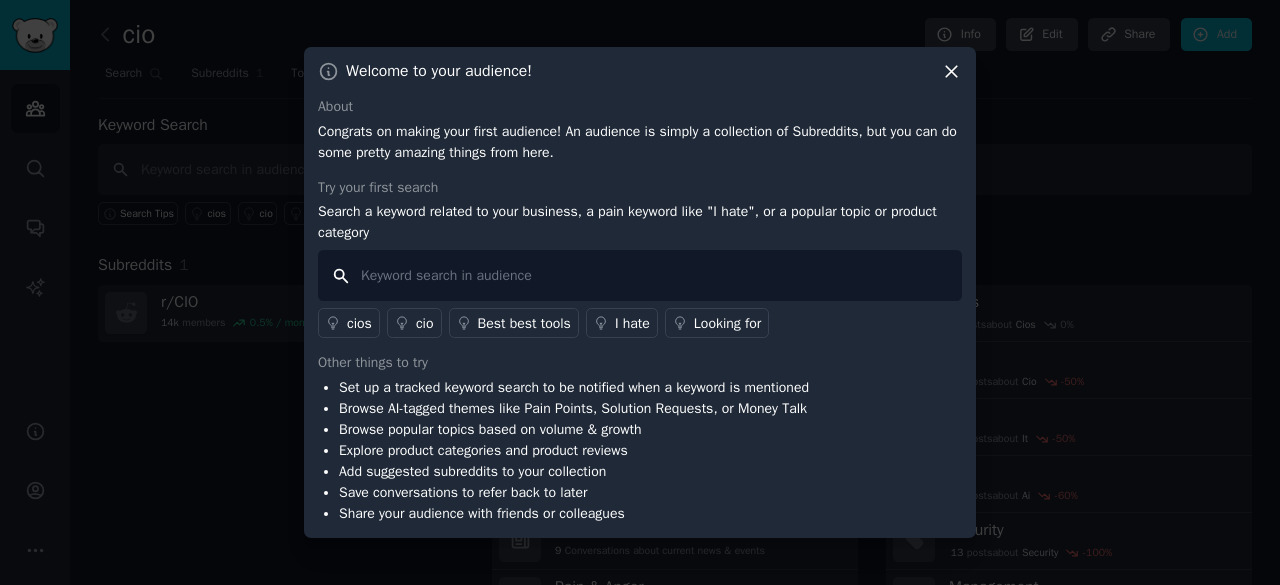 click at bounding box center (640, 275) 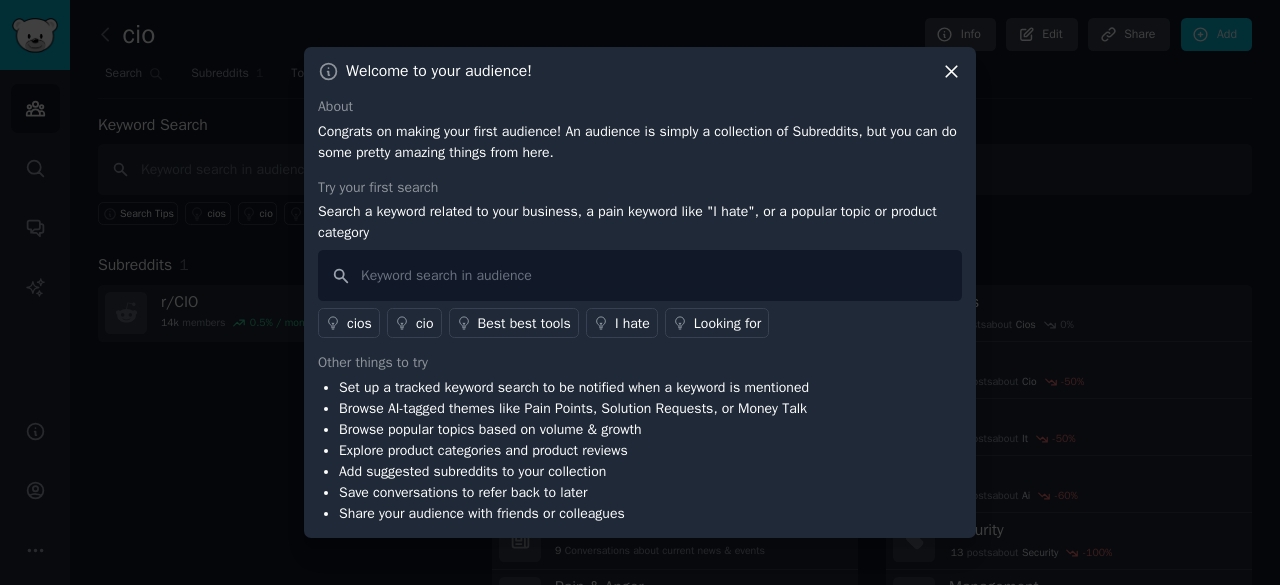 click on "cios" at bounding box center (359, 323) 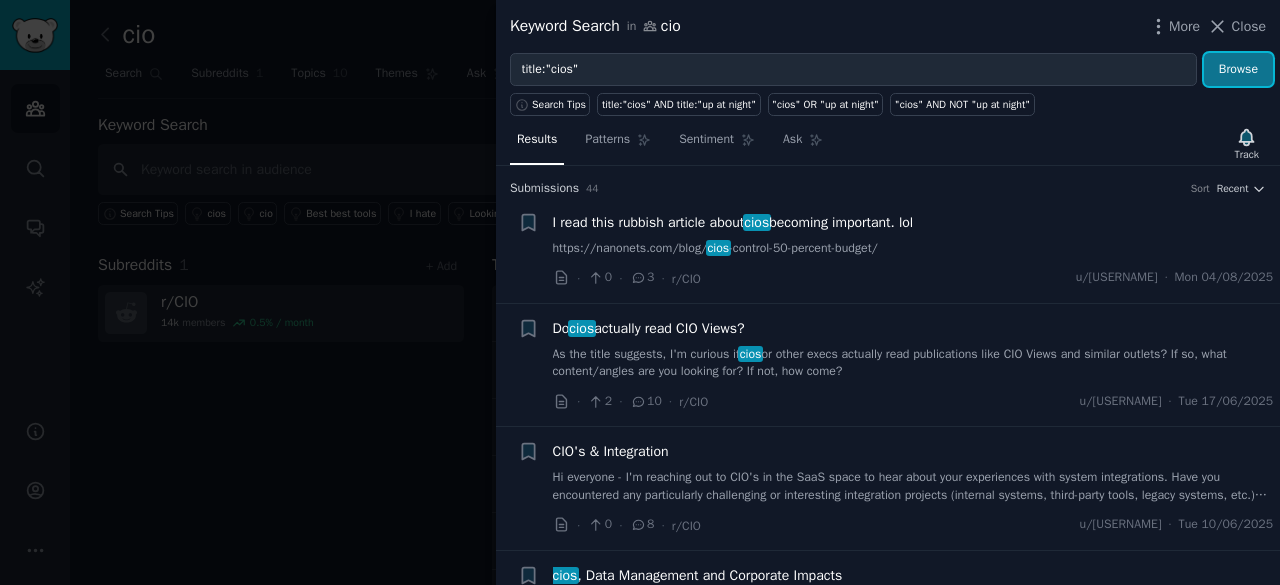 click on "Browse" at bounding box center (1238, 70) 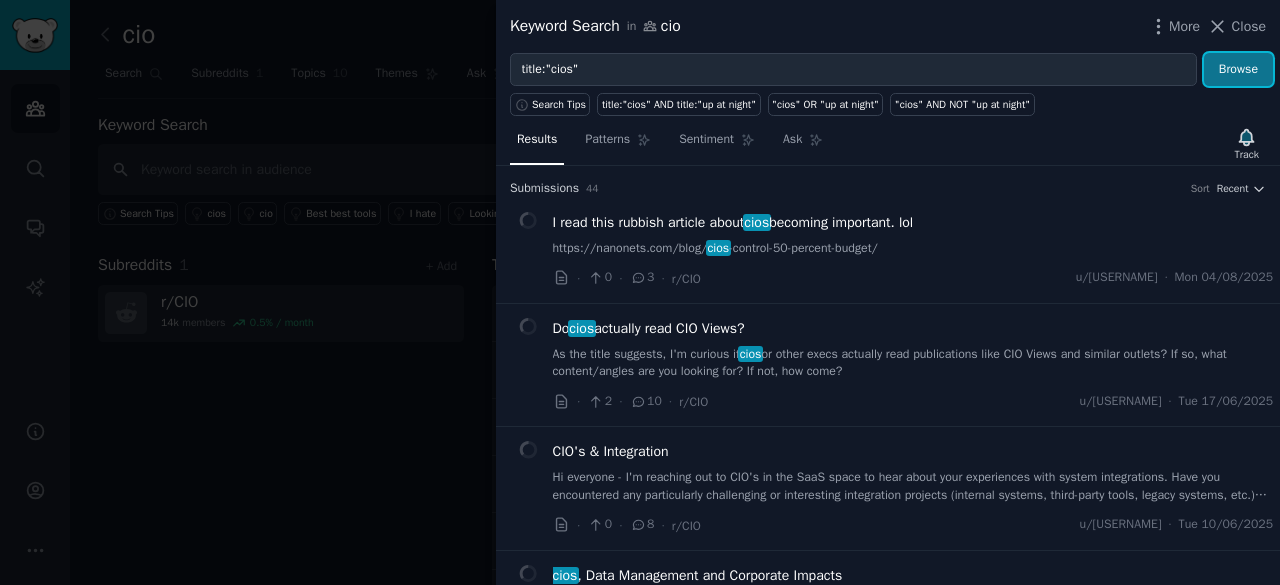 click on "Browse" at bounding box center [1238, 70] 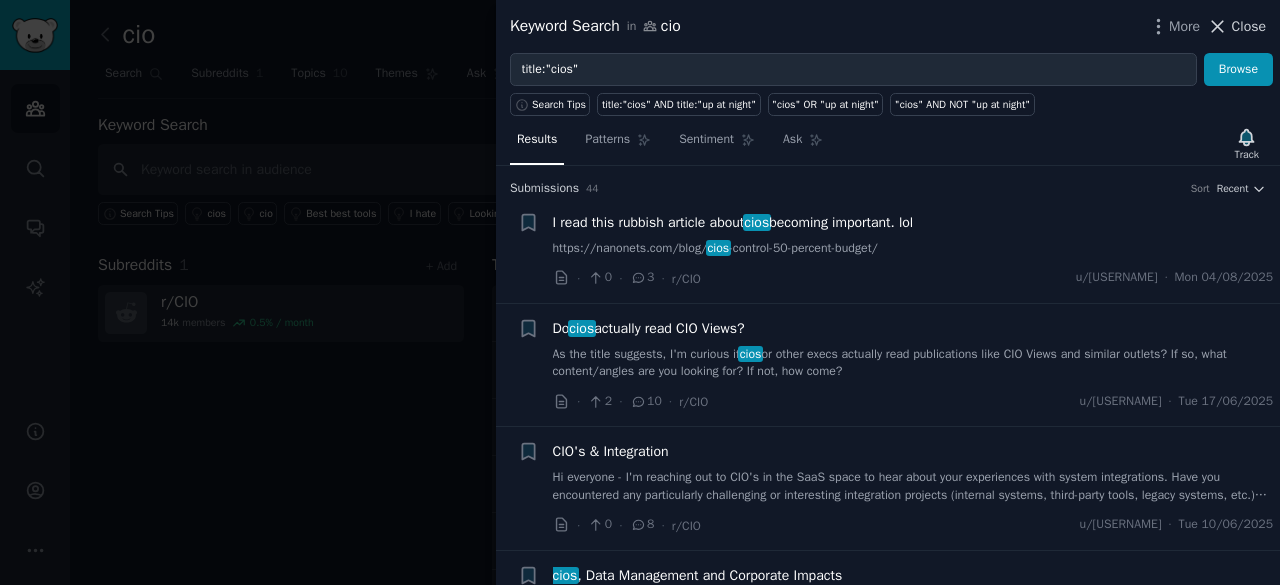 click 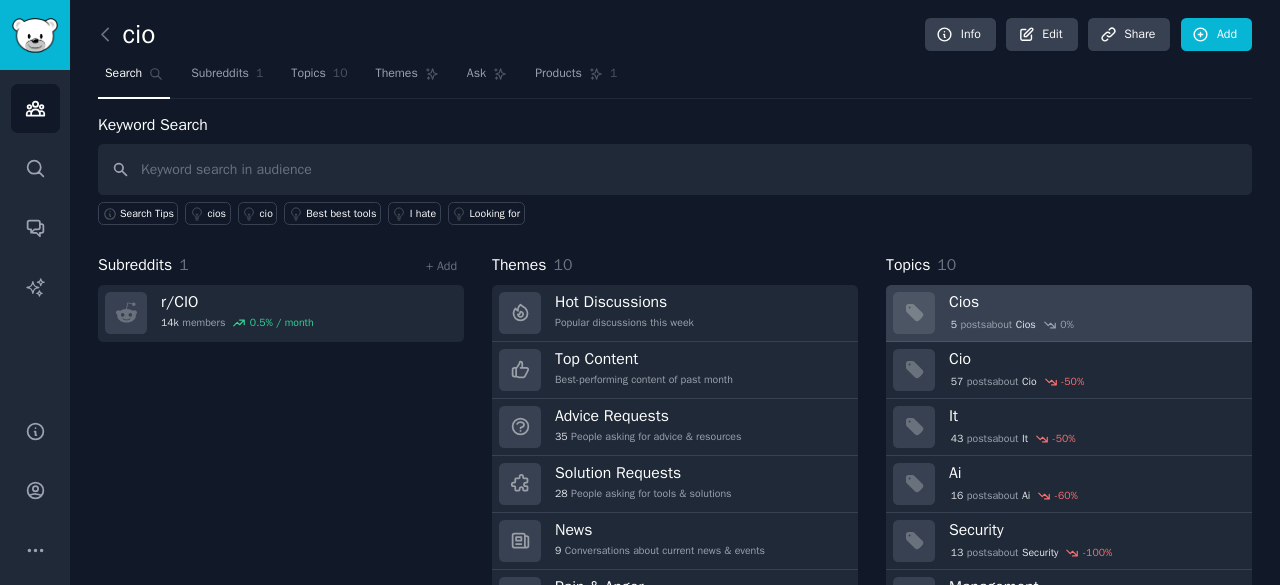 click on "5 posts about Cios 0%" at bounding box center (1093, 323) 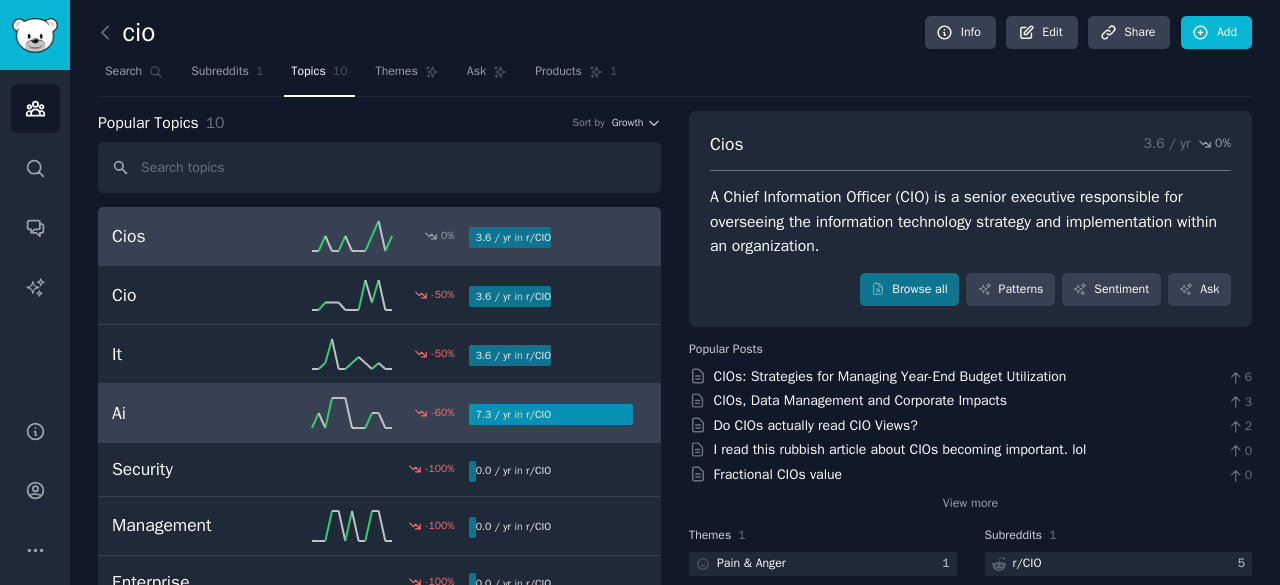 scroll, scrollTop: 0, scrollLeft: 0, axis: both 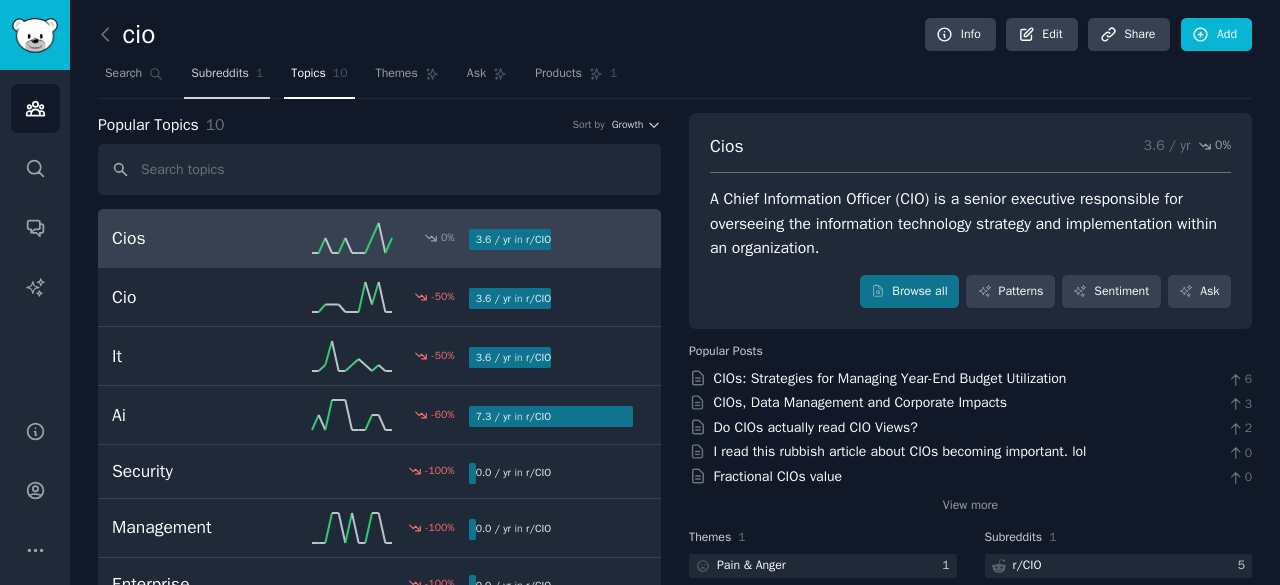 click on "Subreddits" at bounding box center [220, 74] 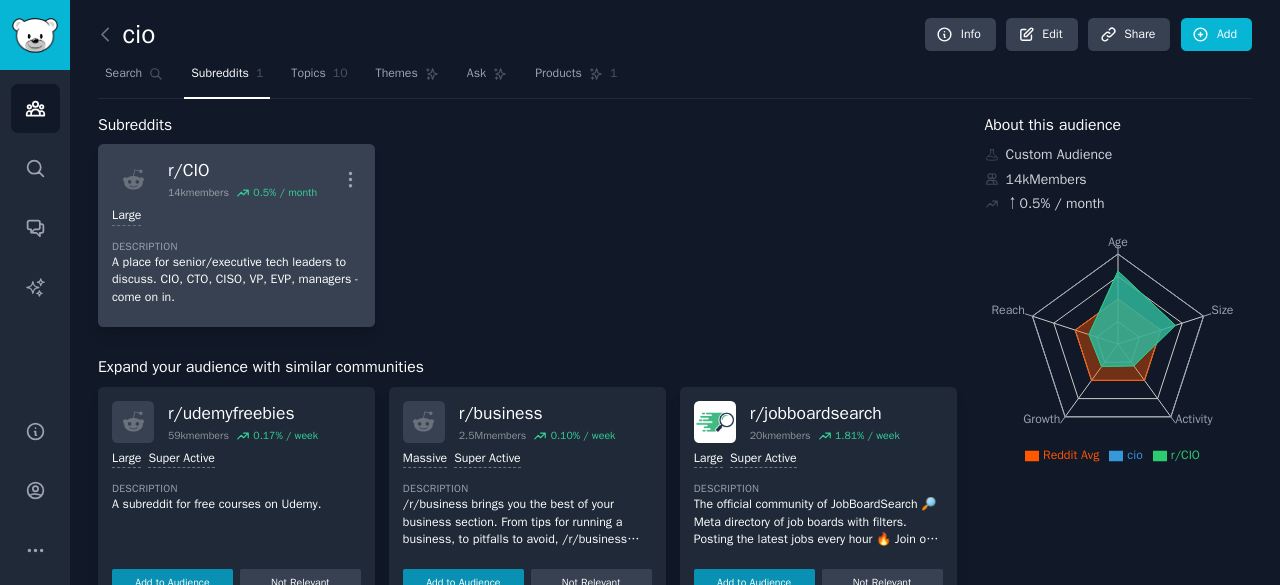 scroll, scrollTop: 300, scrollLeft: 0, axis: vertical 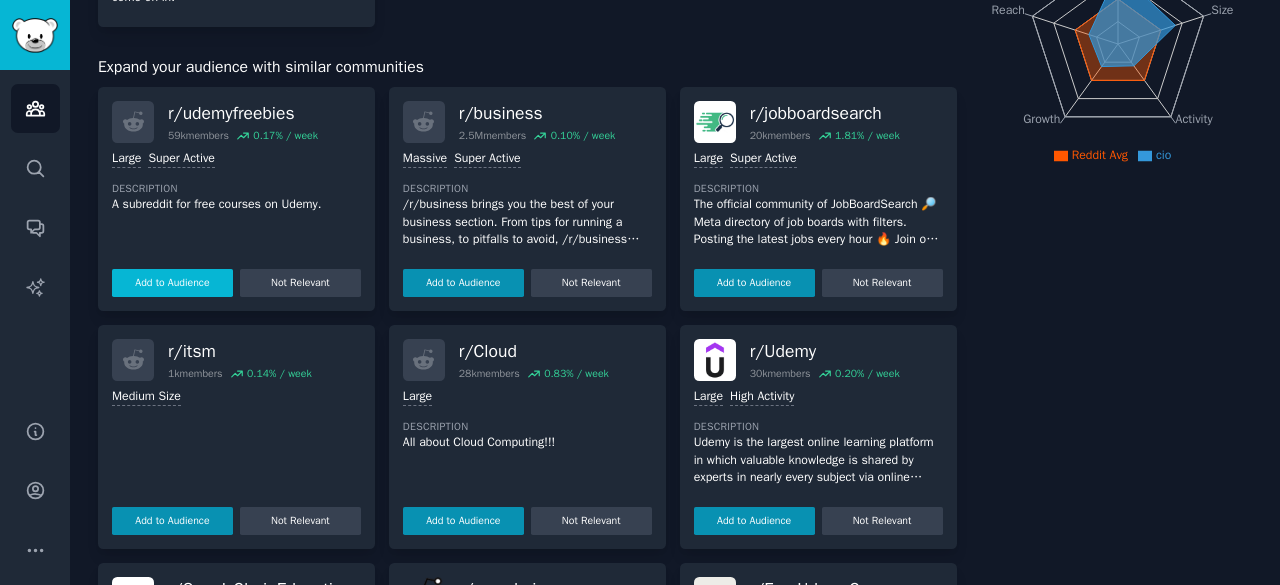 click on "Add to Audience" at bounding box center [172, 283] 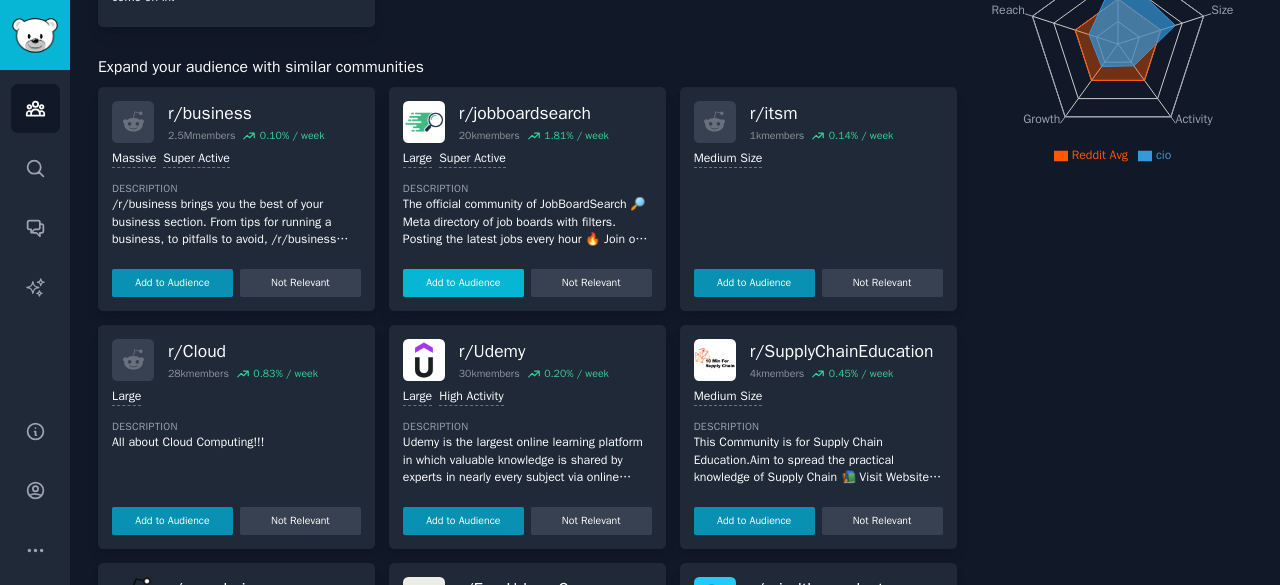 click on "Add to Audience" at bounding box center [172, 283] 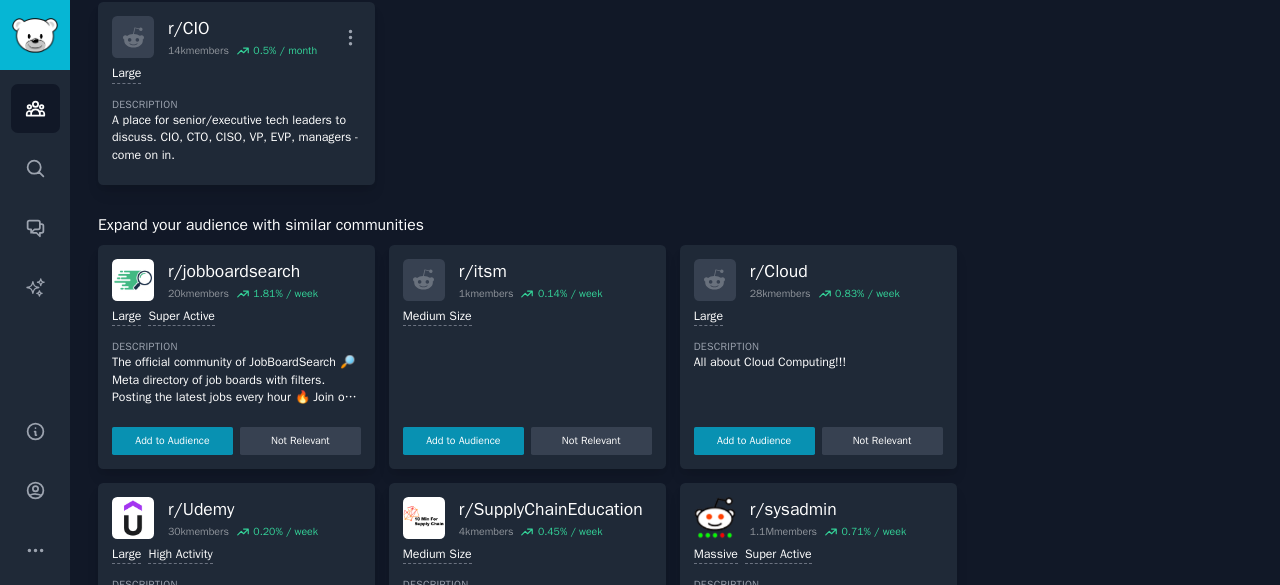 scroll, scrollTop: 0, scrollLeft: 0, axis: both 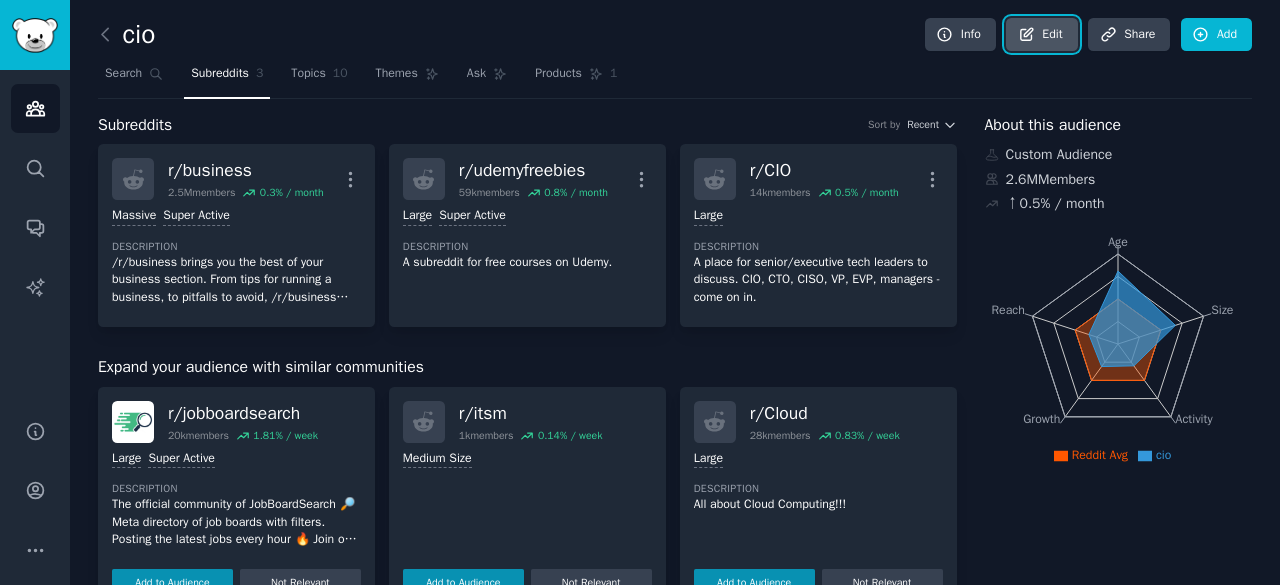 click on "Edit" at bounding box center [1041, 35] 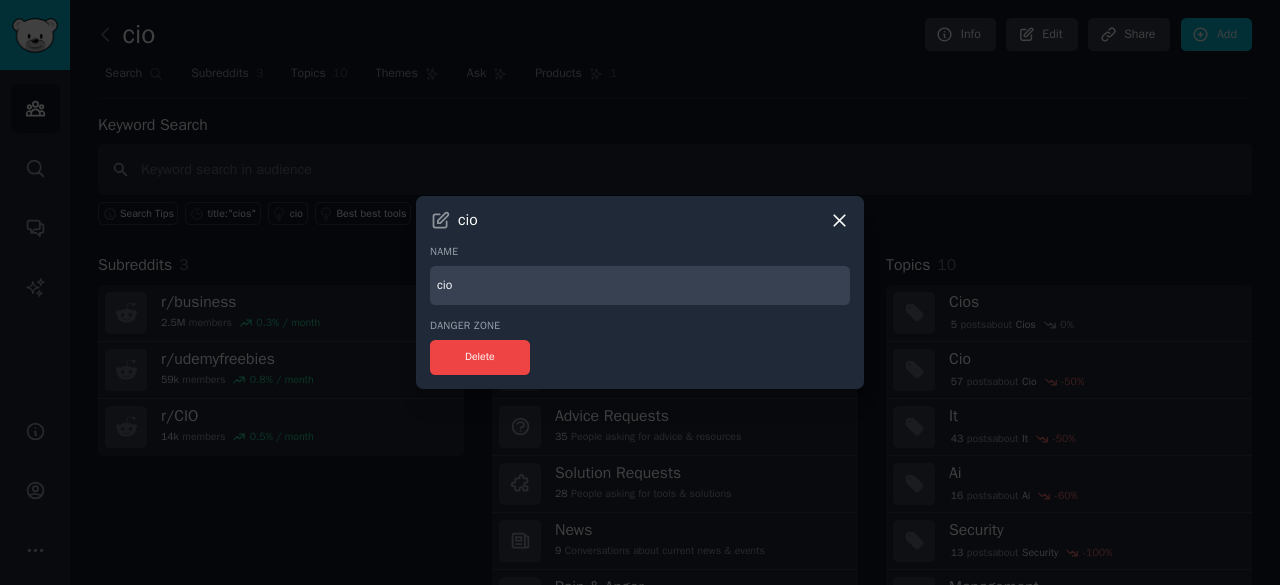 click 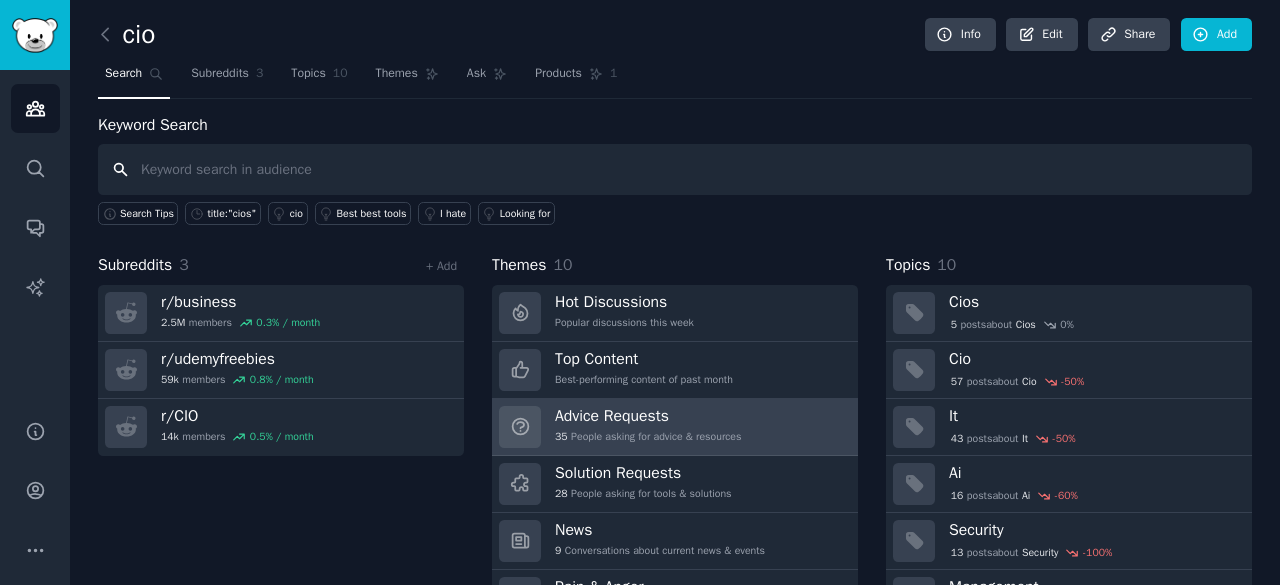 scroll, scrollTop: 100, scrollLeft: 0, axis: vertical 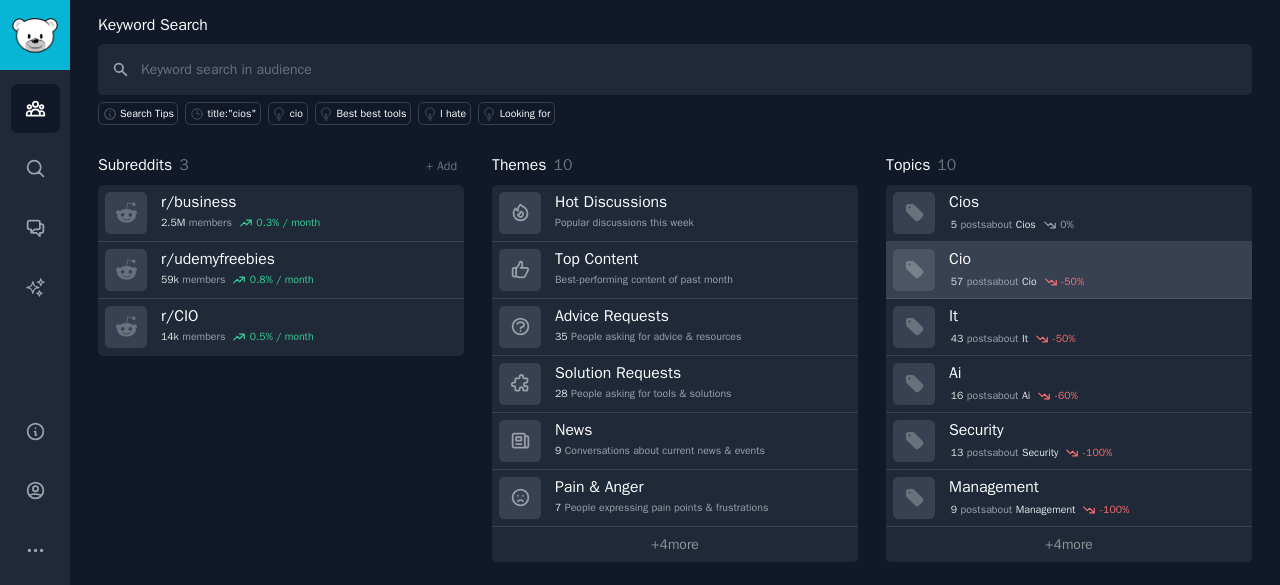 click on "57 posts about Cio -50%" at bounding box center [1017, 282] 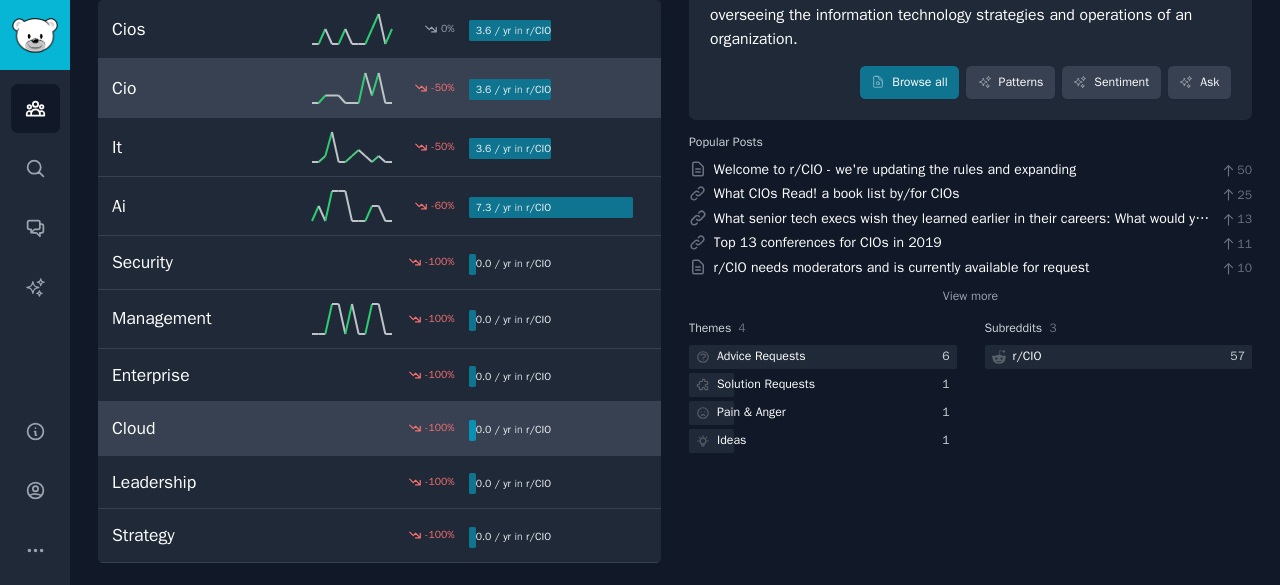 scroll, scrollTop: 0, scrollLeft: 0, axis: both 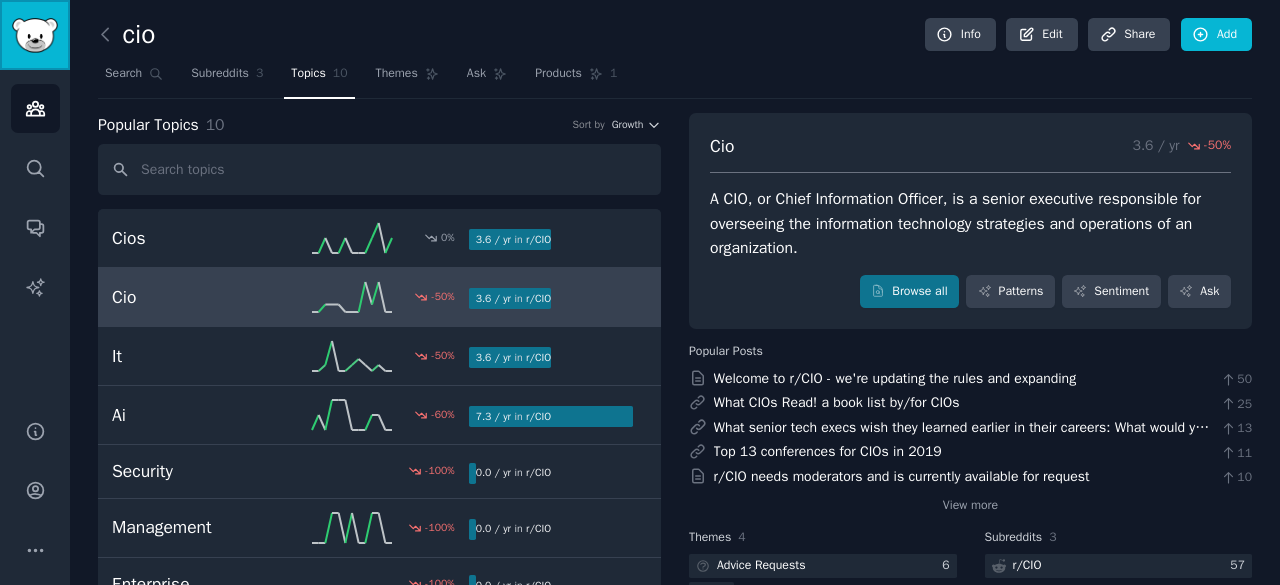 click at bounding box center [35, 35] 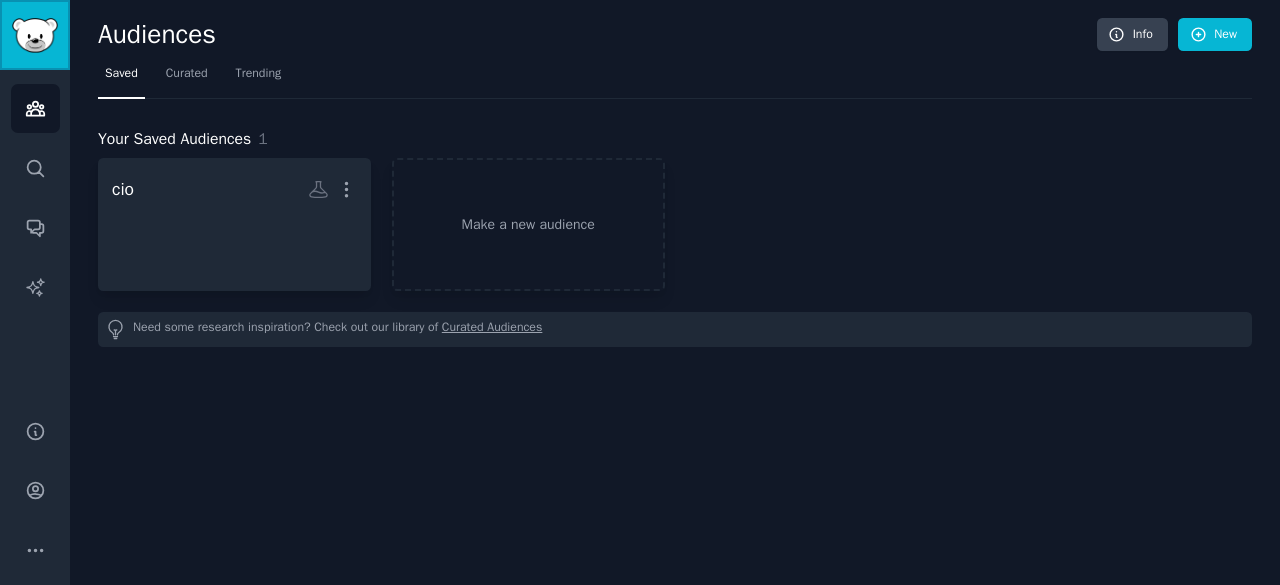 click at bounding box center [35, 35] 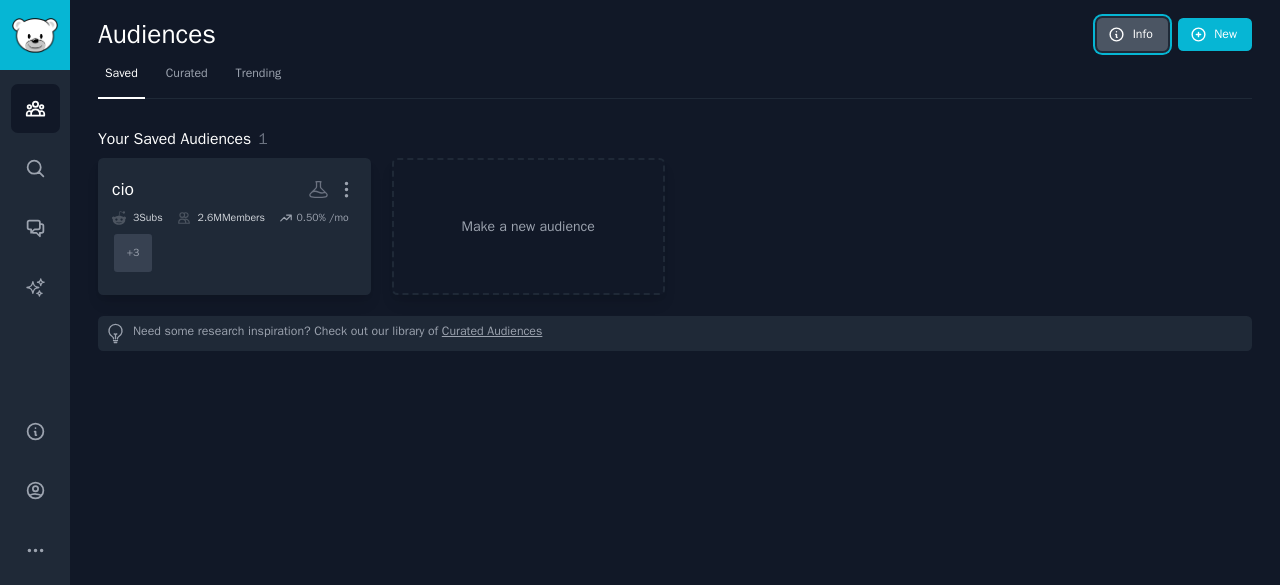 click on "Info" at bounding box center (1132, 35) 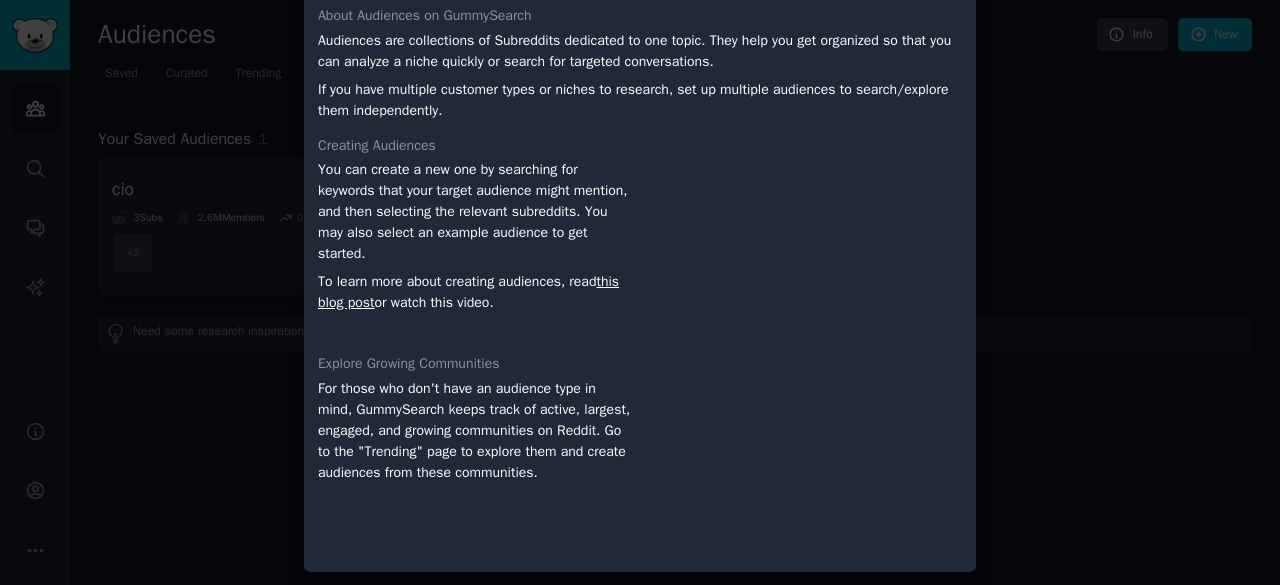 scroll, scrollTop: 0, scrollLeft: 0, axis: both 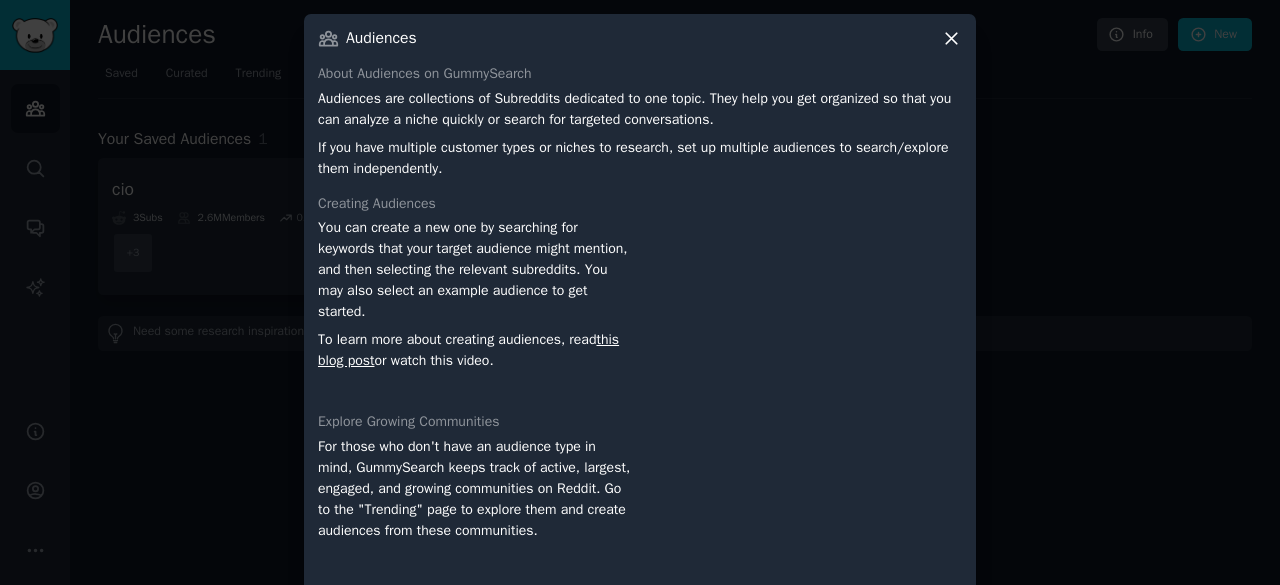 click 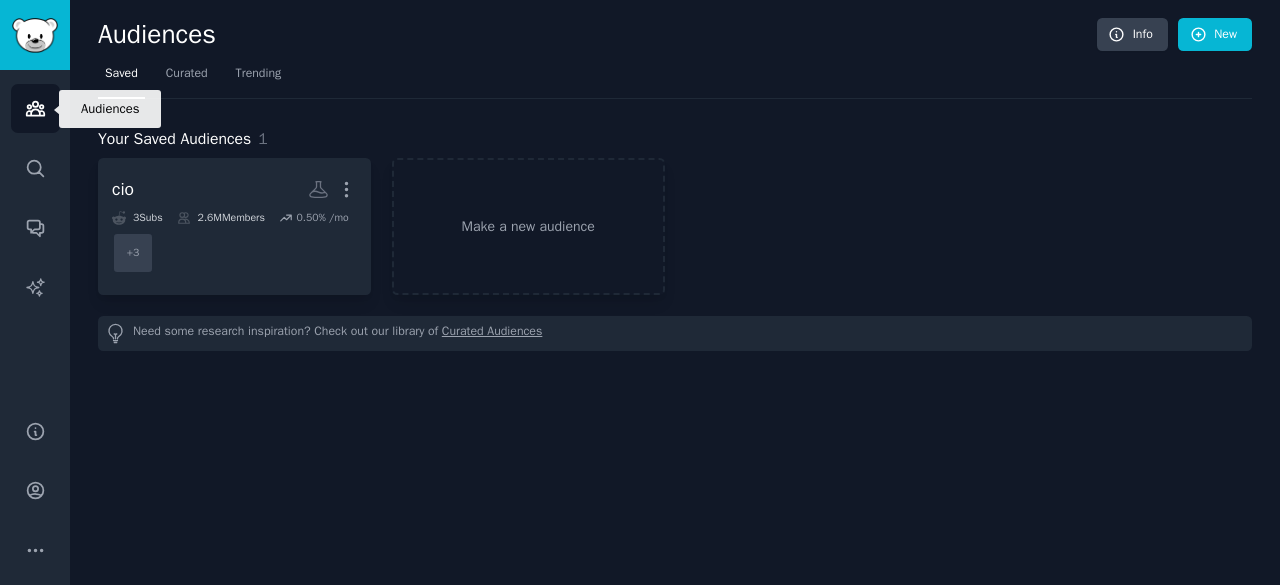 click 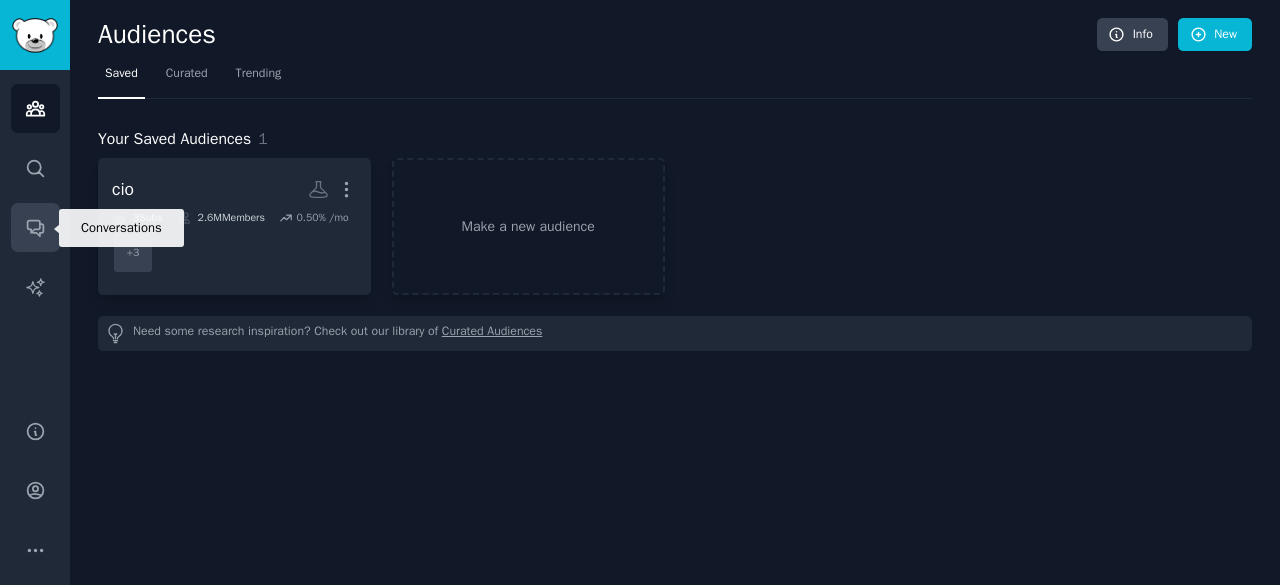 click 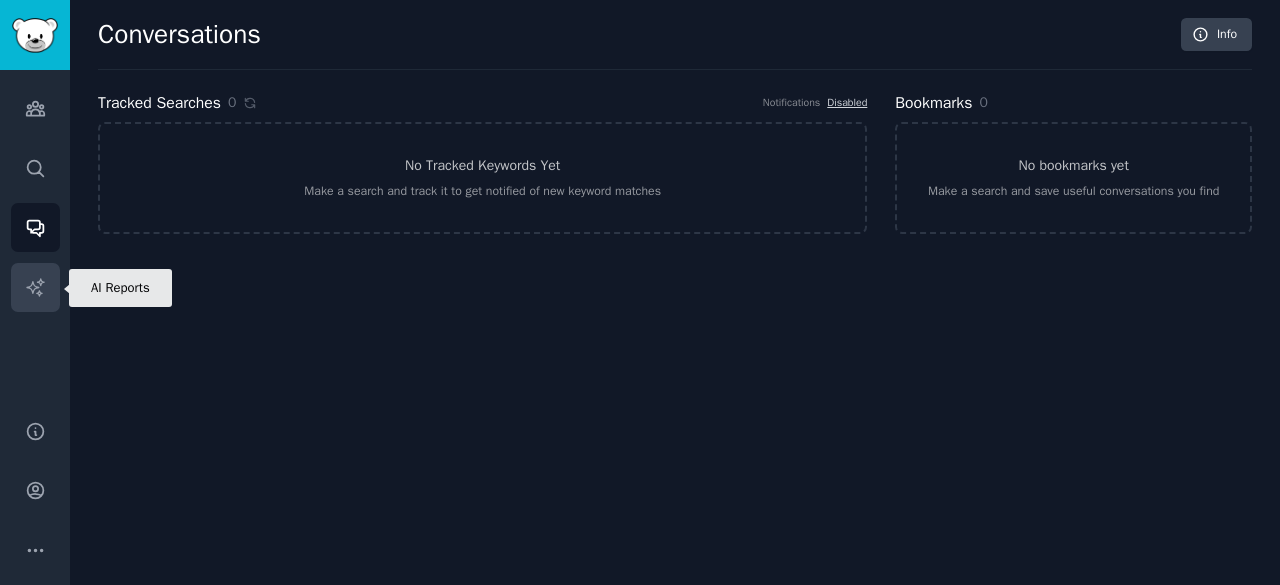 click 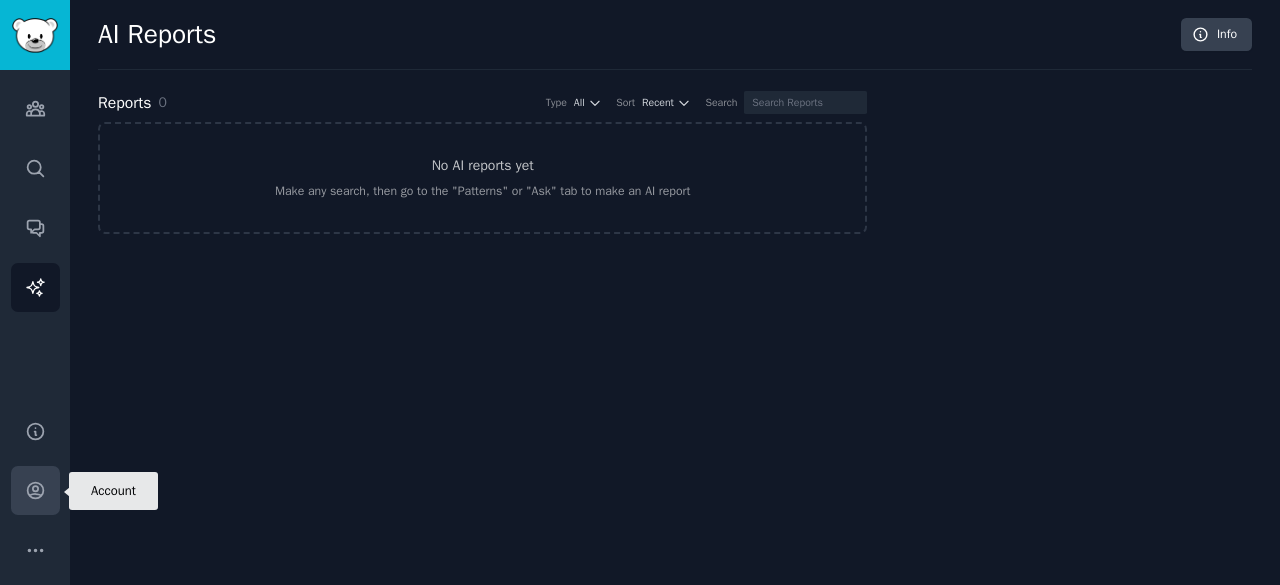 click 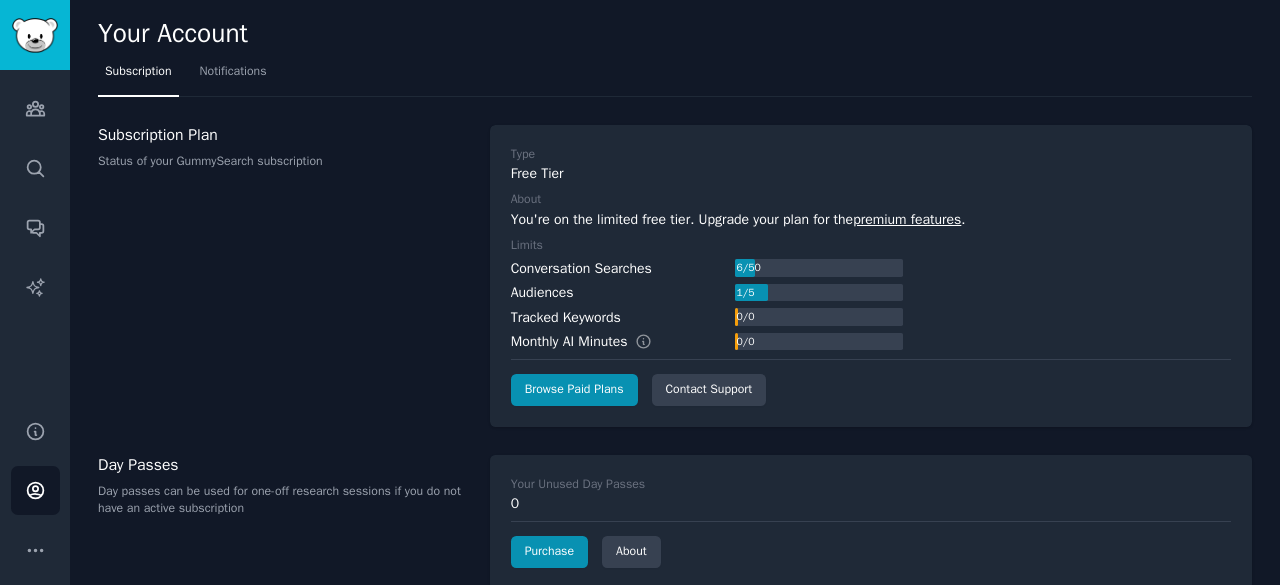 click at bounding box center (752, 293) 